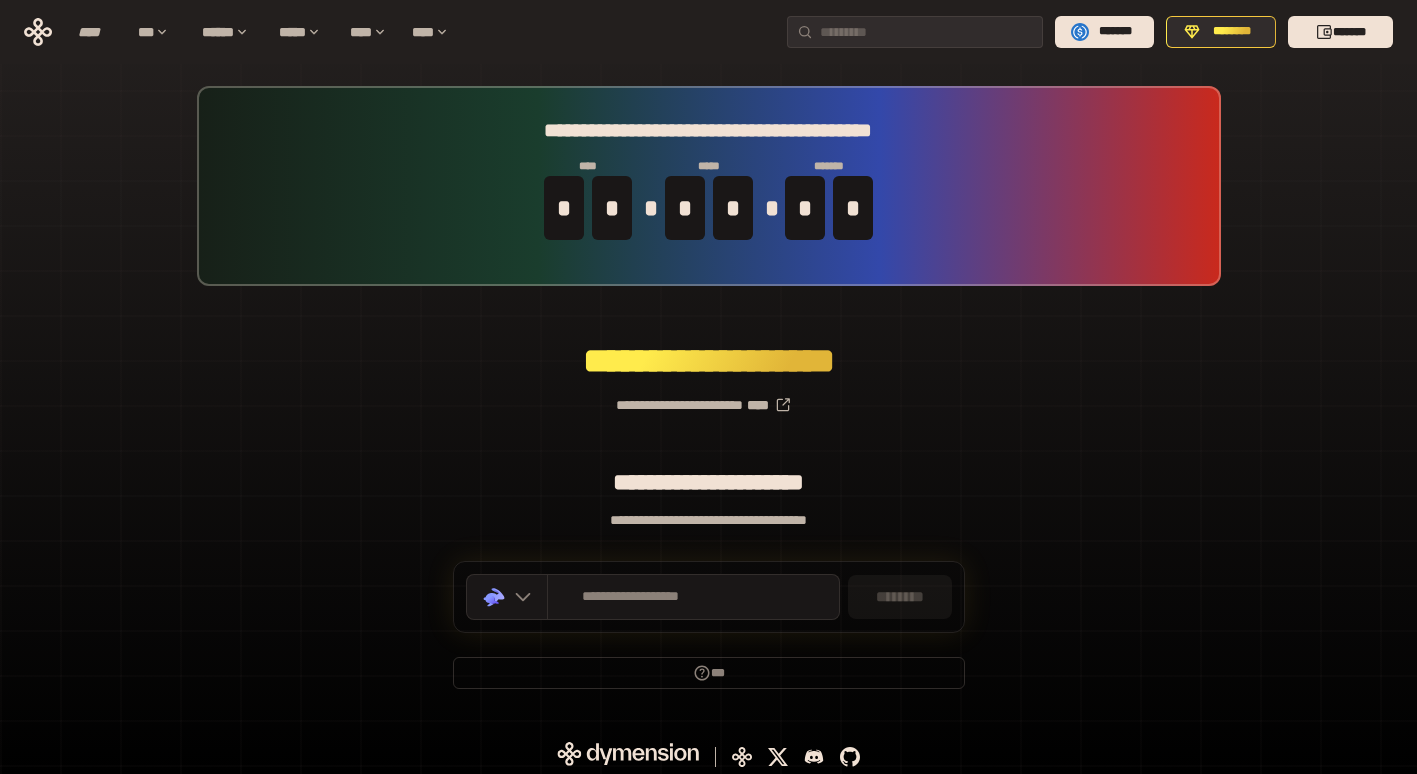 scroll, scrollTop: 0, scrollLeft: 0, axis: both 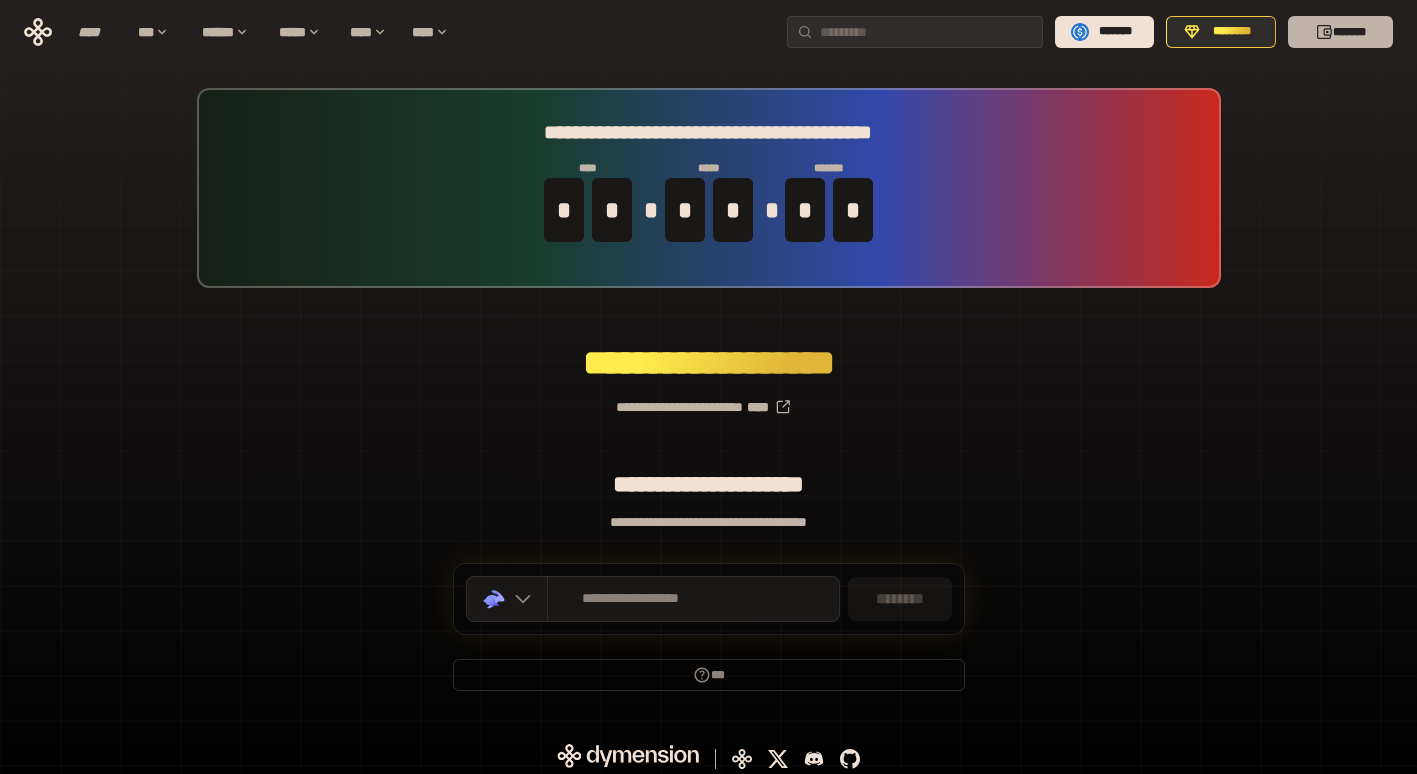 click on "*******" at bounding box center (1340, 32) 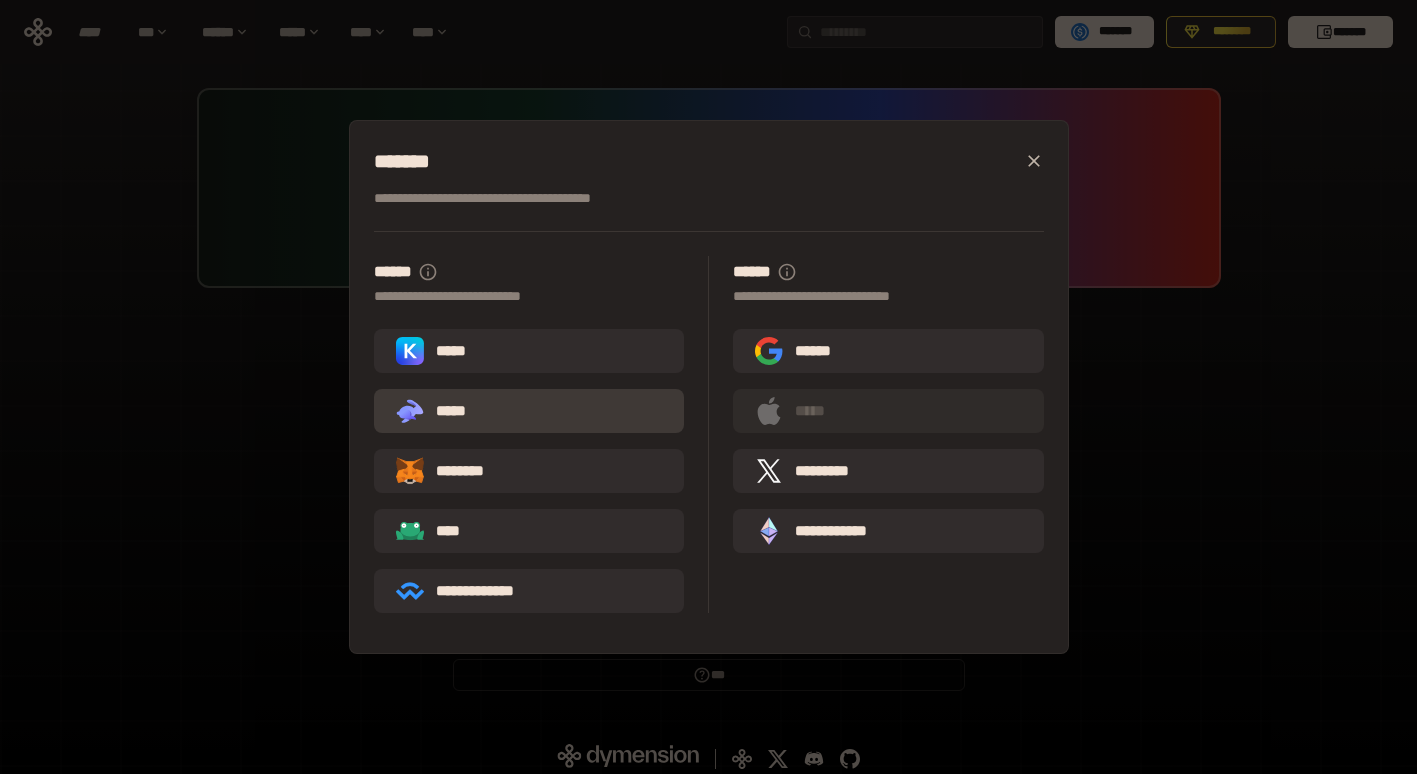 click on ".st0{fill:url(#SVGID_1_);}
.st1{fill-rule:evenodd;clip-rule:evenodd;fill:url(#SVGID_00000161597173617360504640000012432366591255278478_);}
.st2{fill-rule:evenodd;clip-rule:evenodd;fill:url(#SVGID_00000021803777515098205300000017382971856690286485_);}
.st3{fill:url(#SVGID_00000031192219548086493050000012287181694732331425_);}
*****" at bounding box center (529, 411) 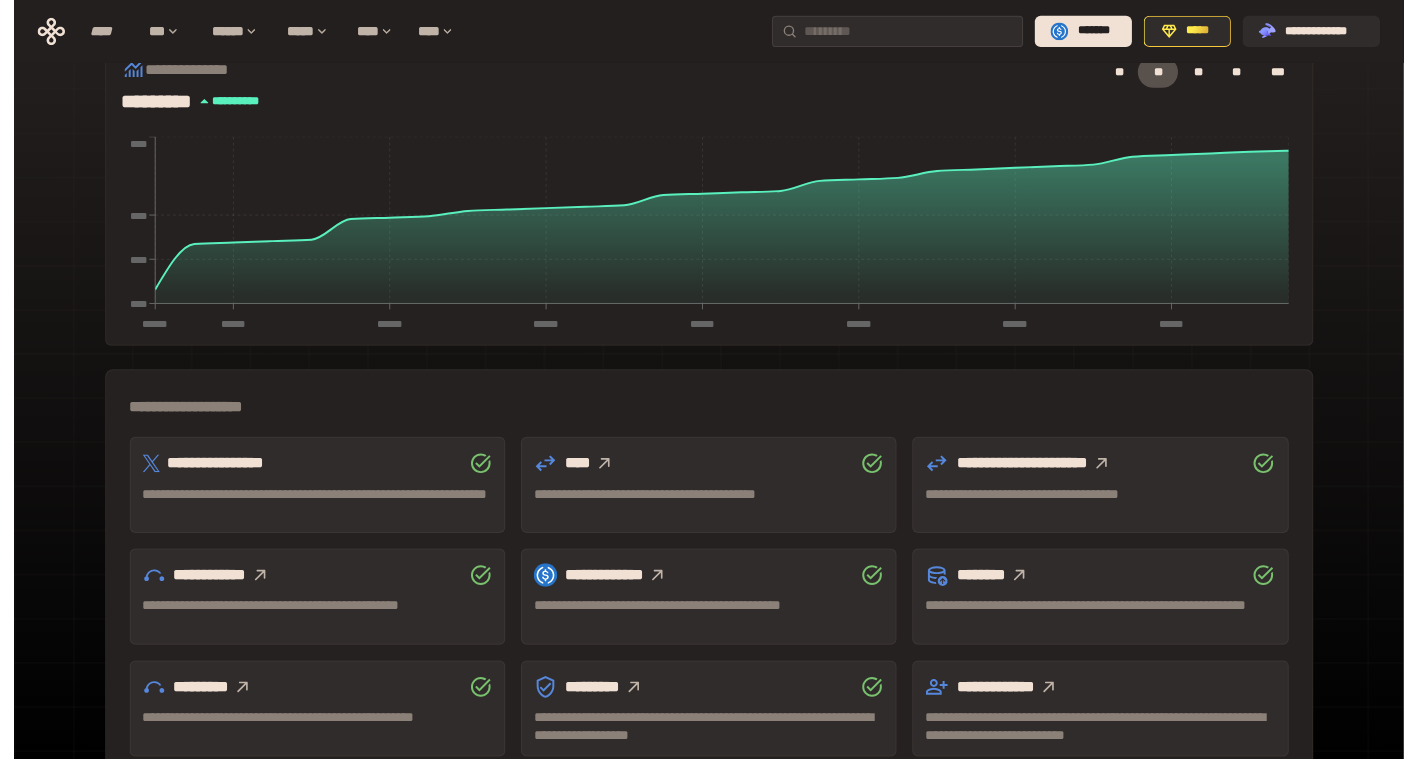 scroll, scrollTop: 500, scrollLeft: 0, axis: vertical 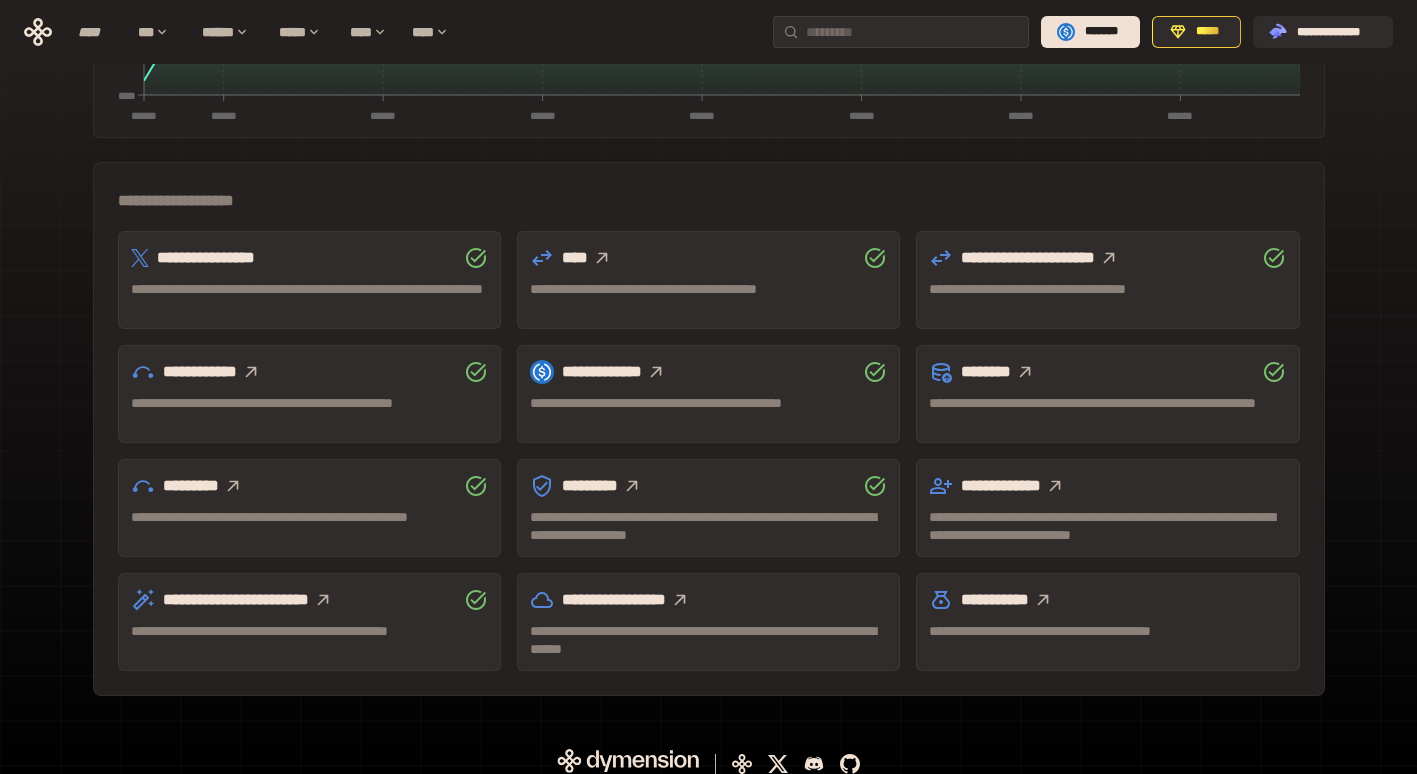 click 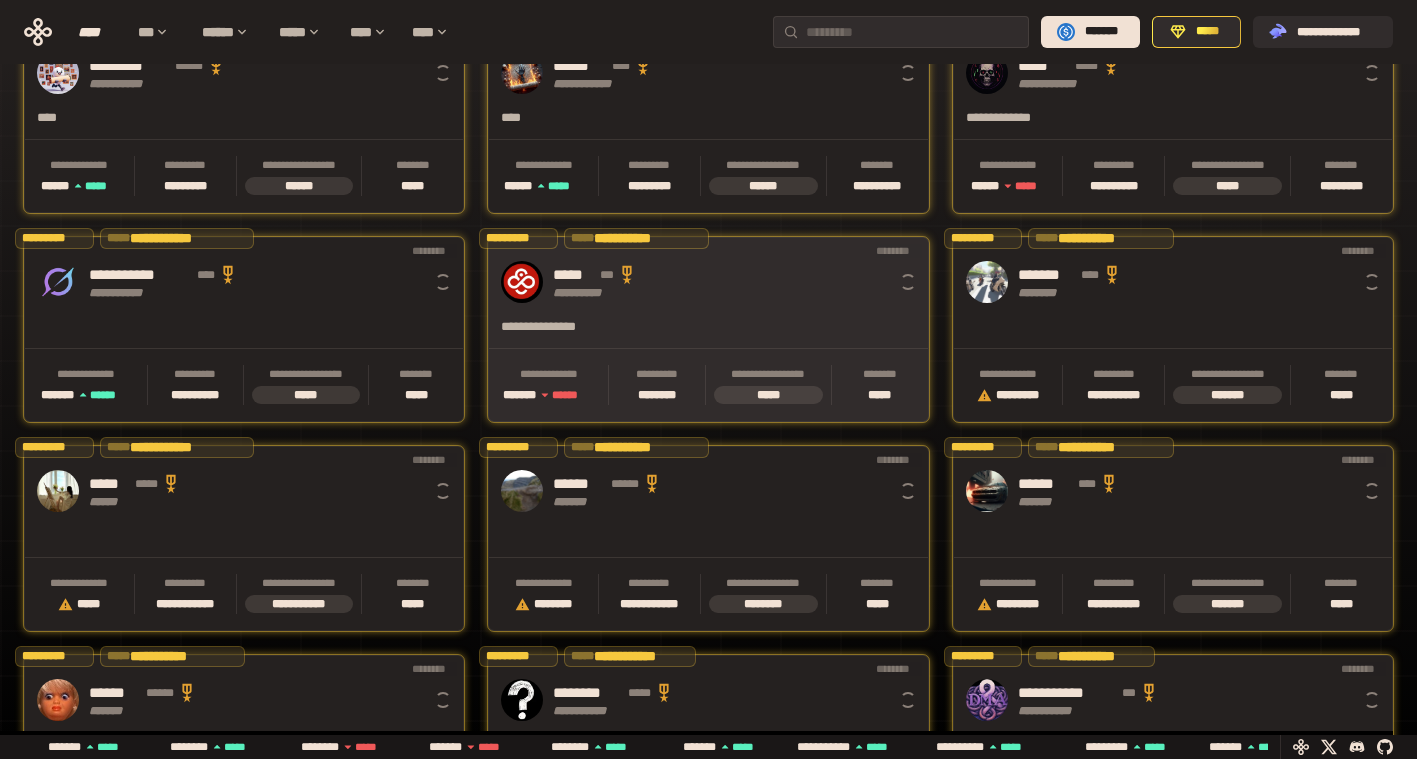 scroll, scrollTop: 0, scrollLeft: 16, axis: horizontal 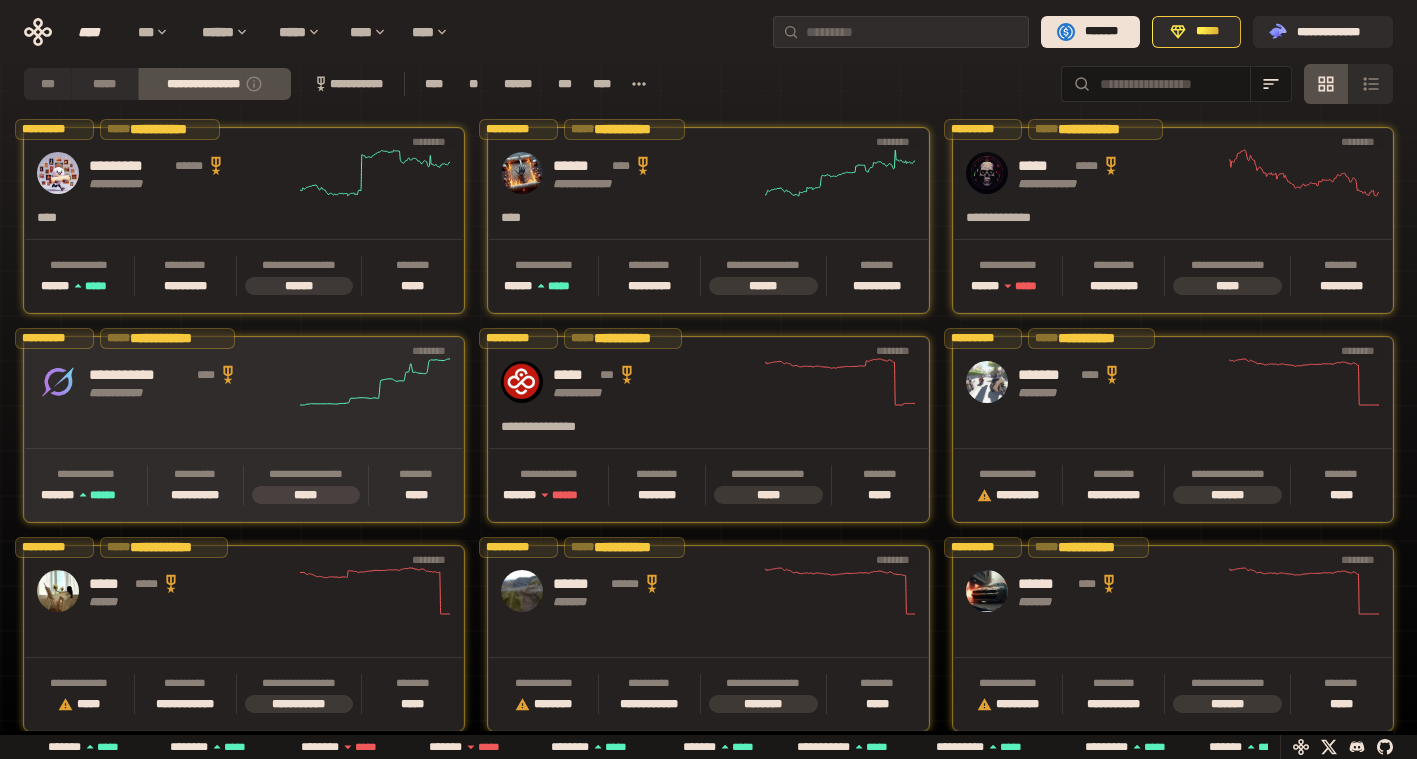 click 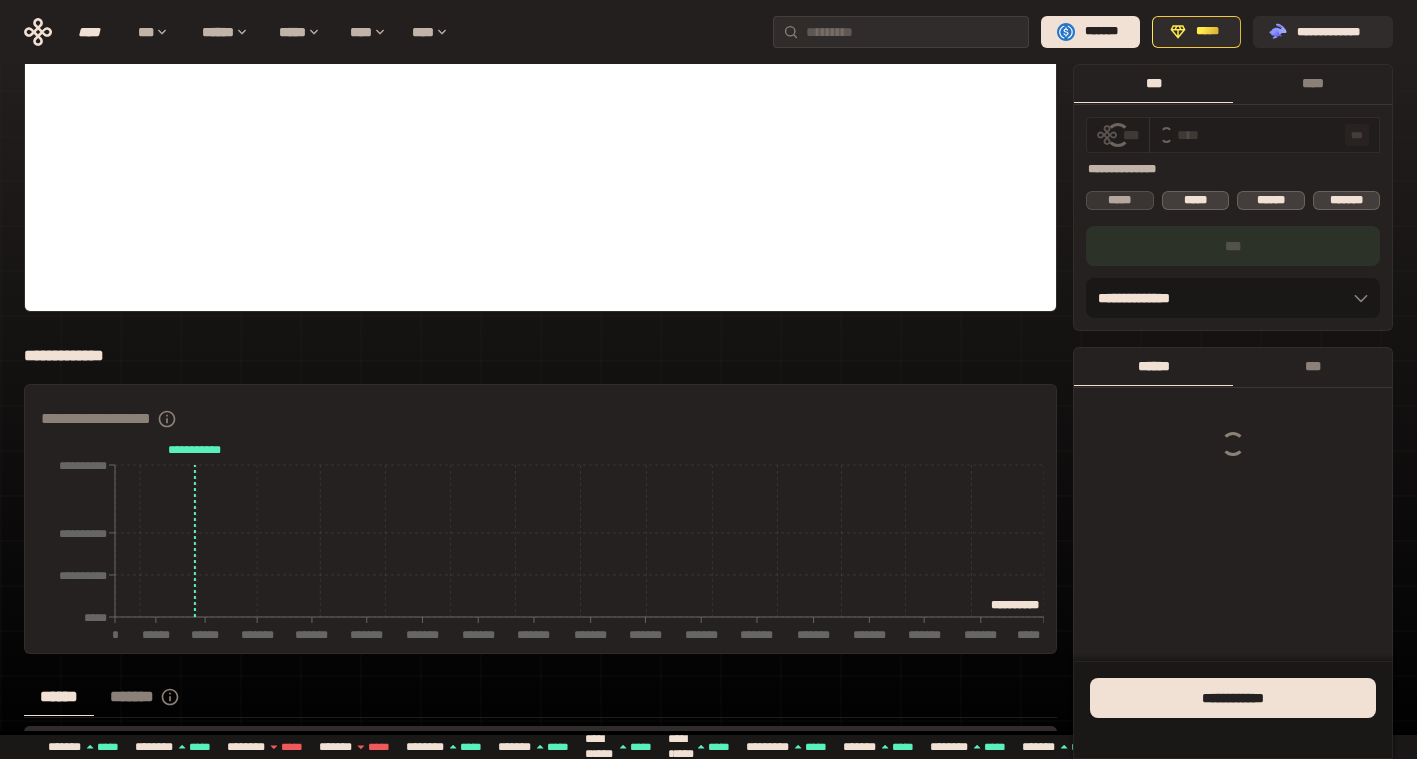 click on "*****" at bounding box center (1120, 200) 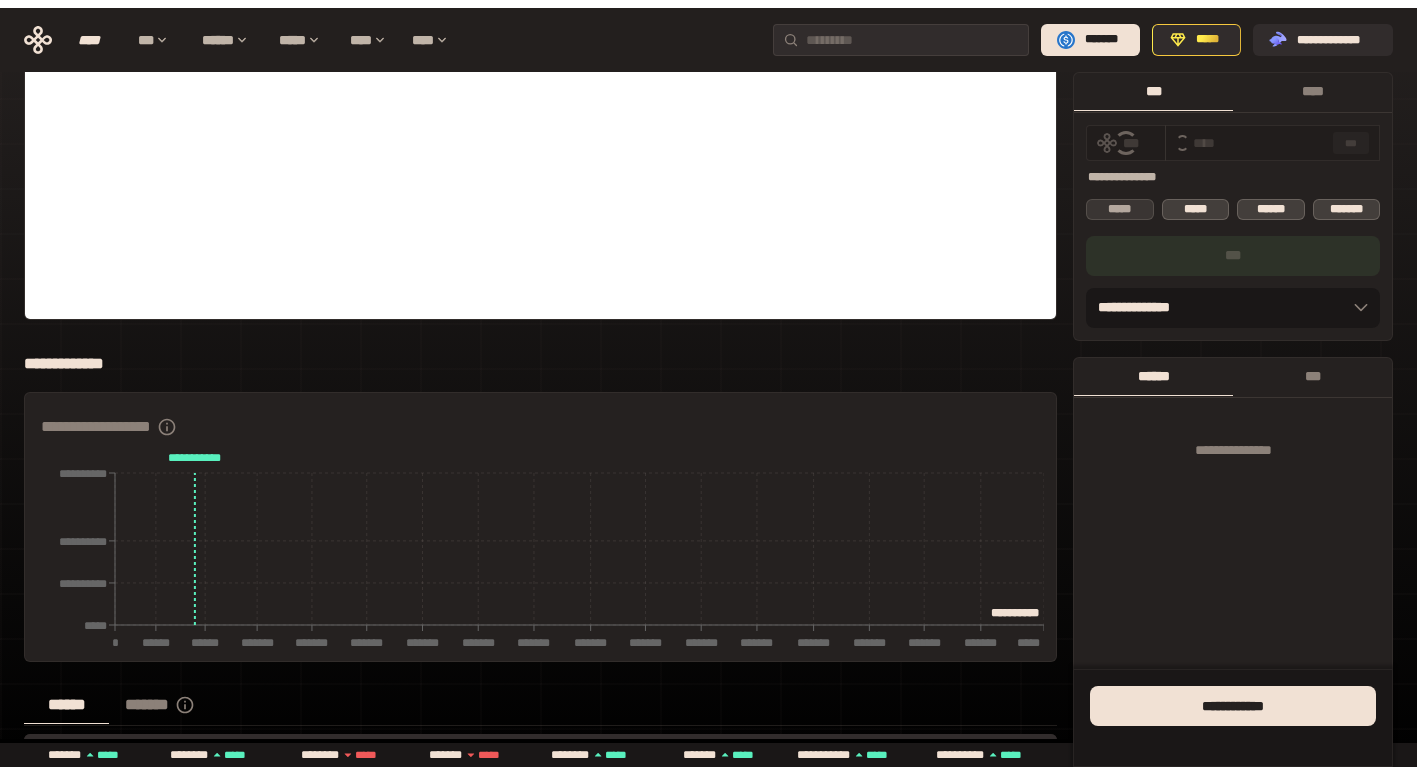 scroll, scrollTop: 0, scrollLeft: 0, axis: both 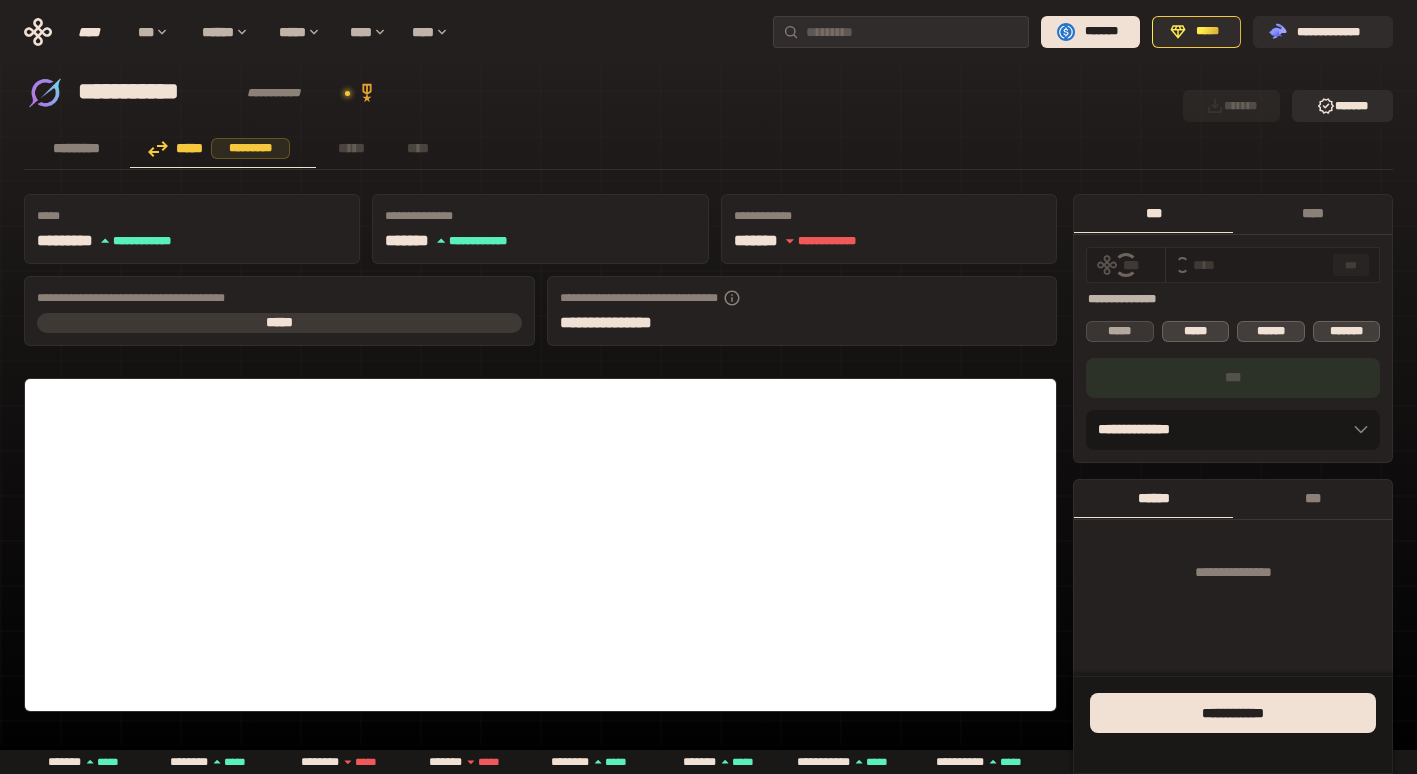 type on "*" 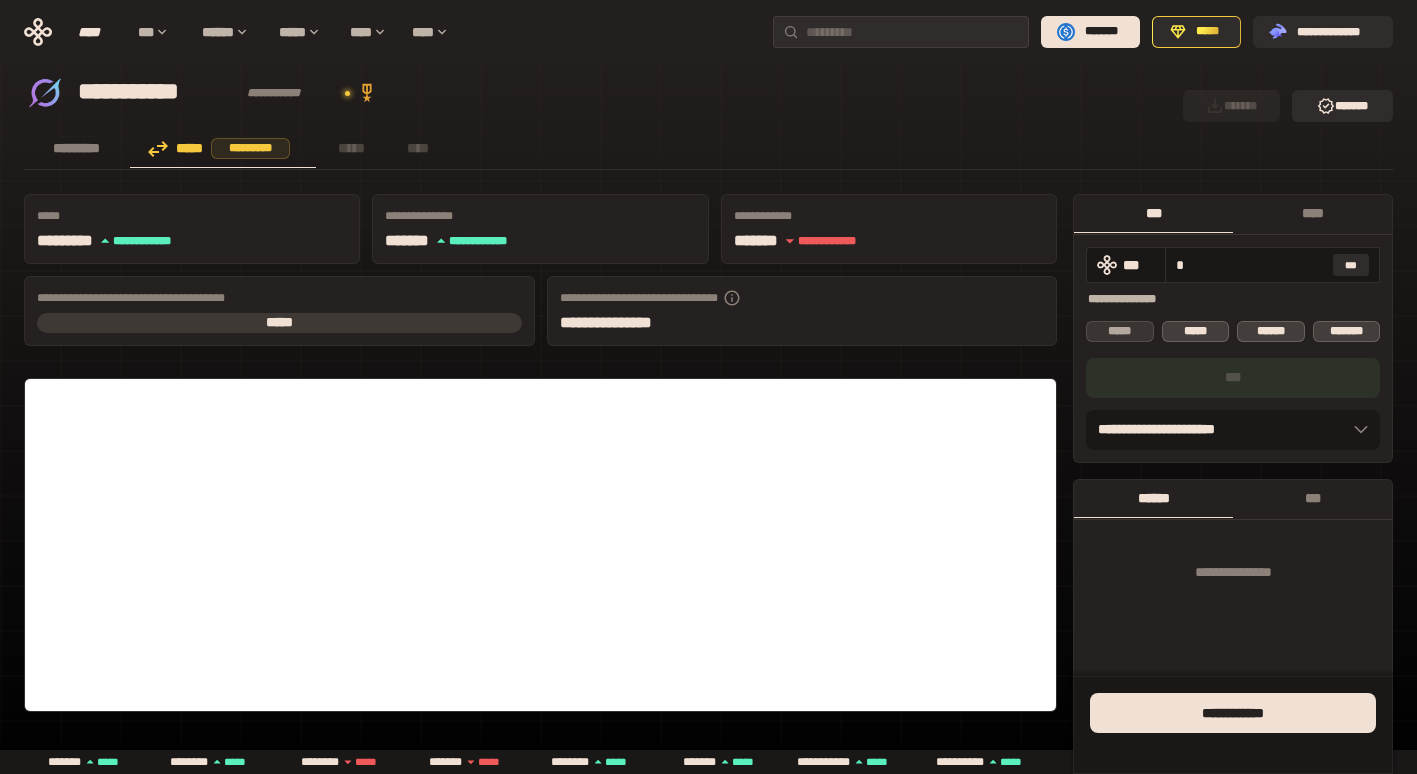 click on "*****" at bounding box center [1120, 331] 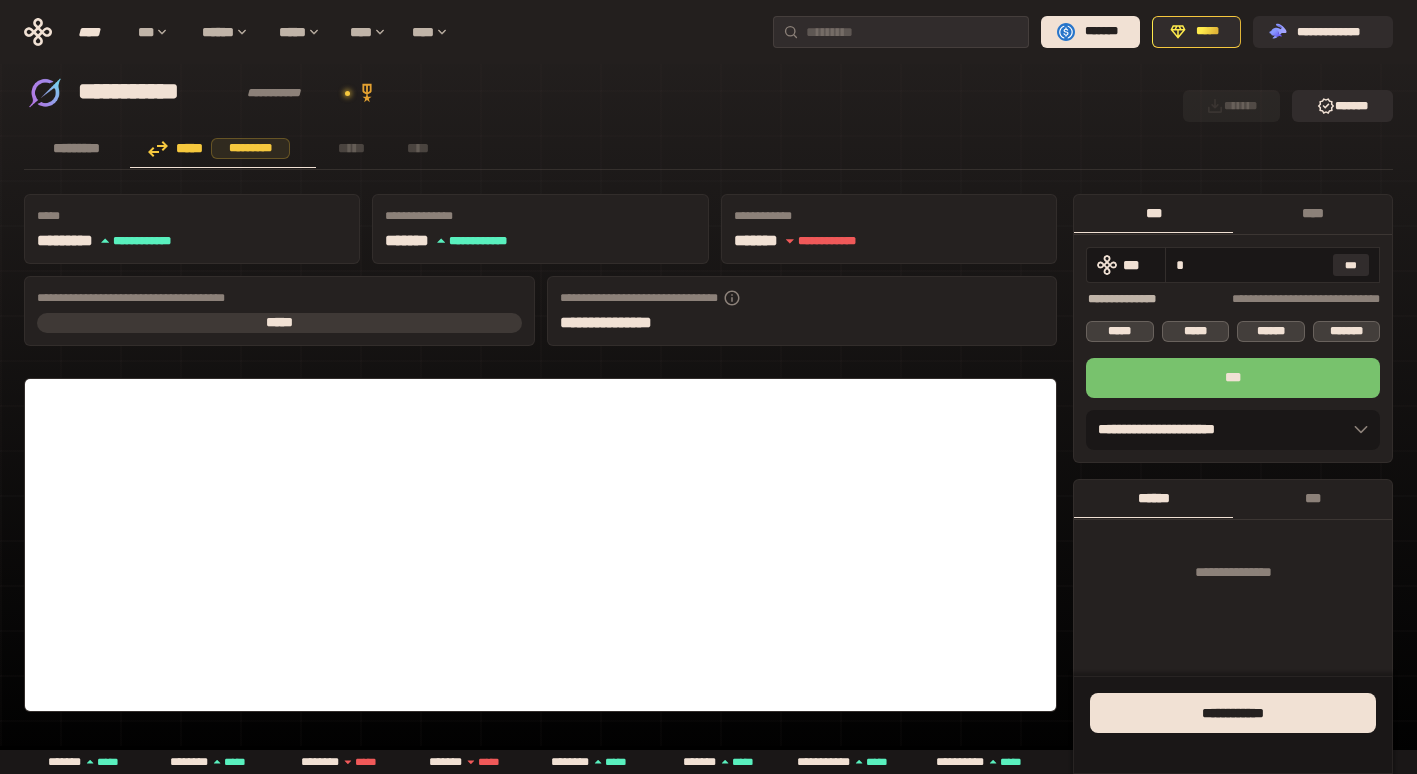 click on "***" at bounding box center [1233, 378] 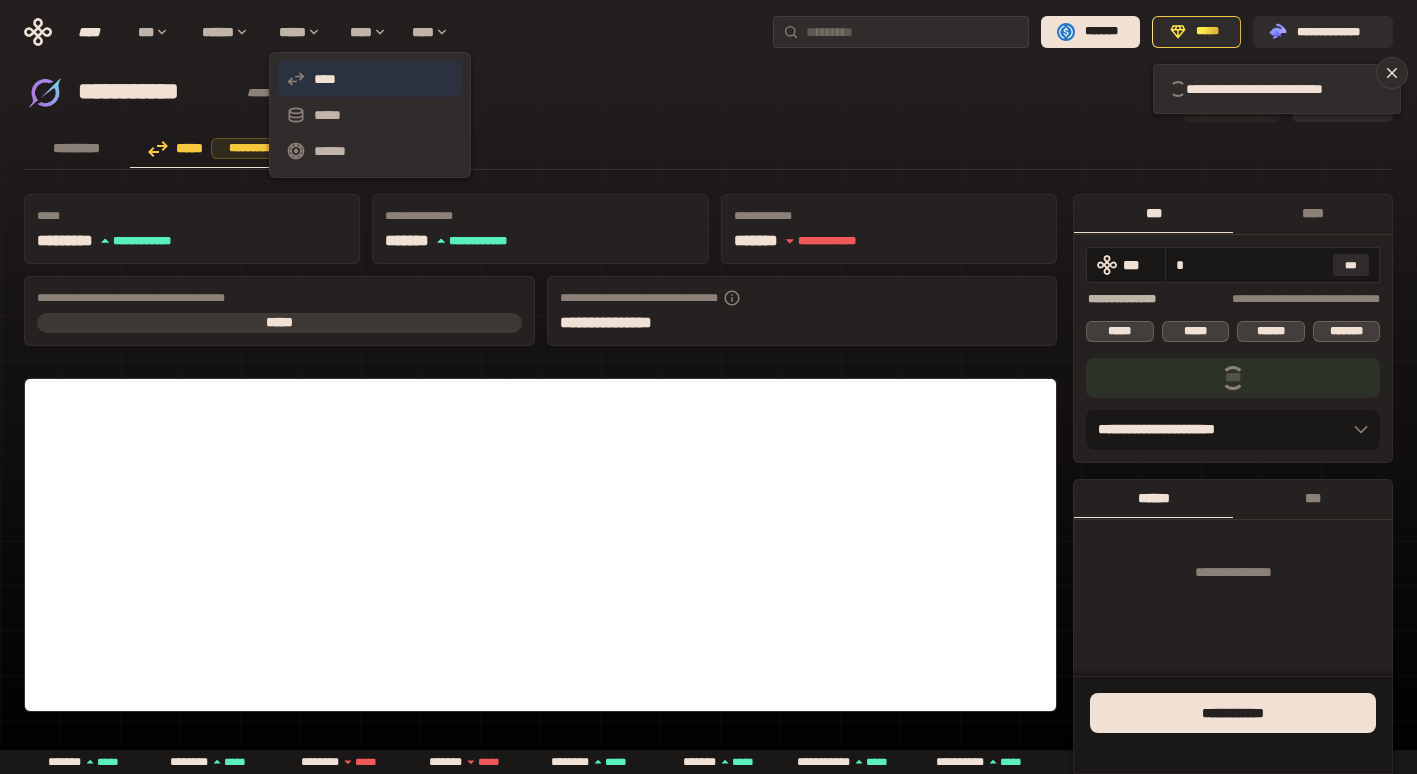 click on "****" at bounding box center [370, 79] 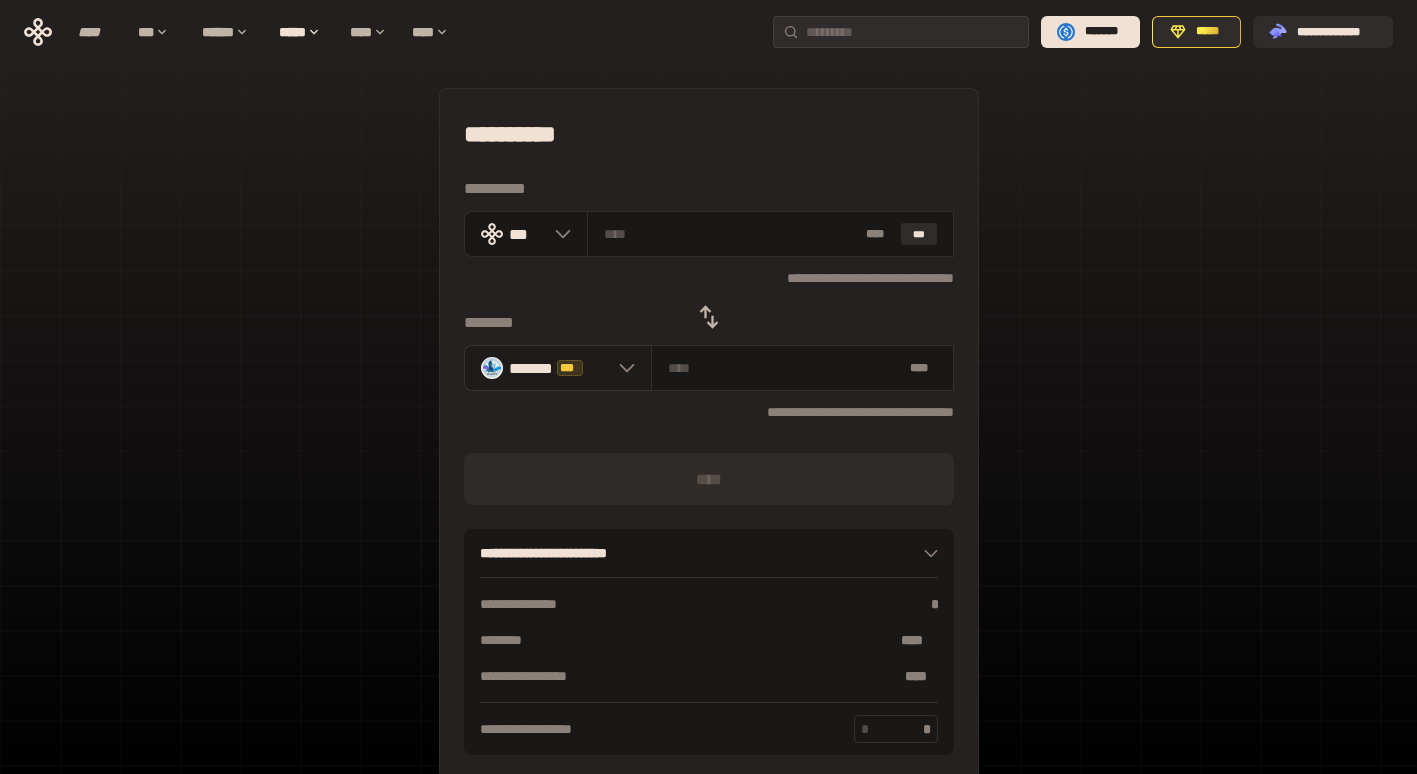 click at bounding box center (622, 368) 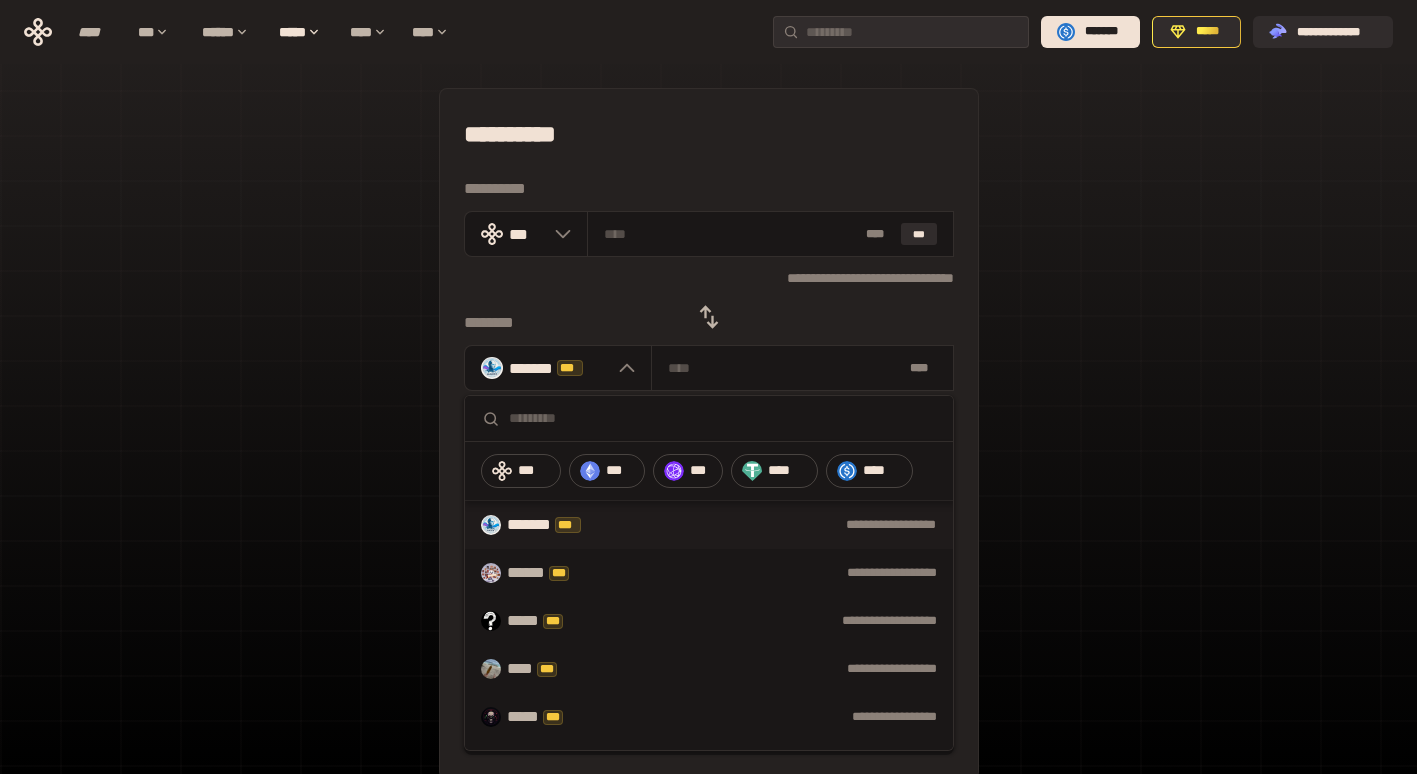scroll, scrollTop: 0, scrollLeft: 0, axis: both 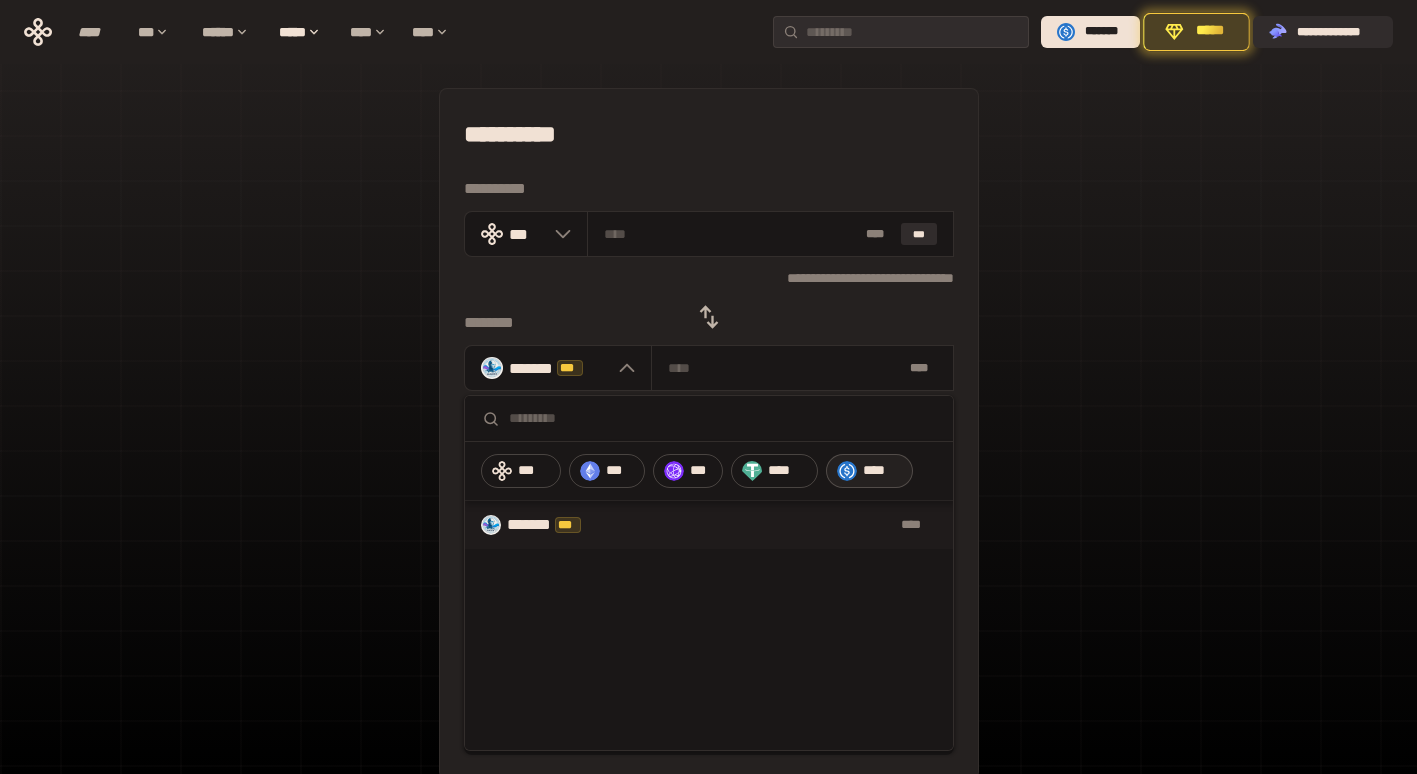 click on "****" at bounding box center [883, 471] 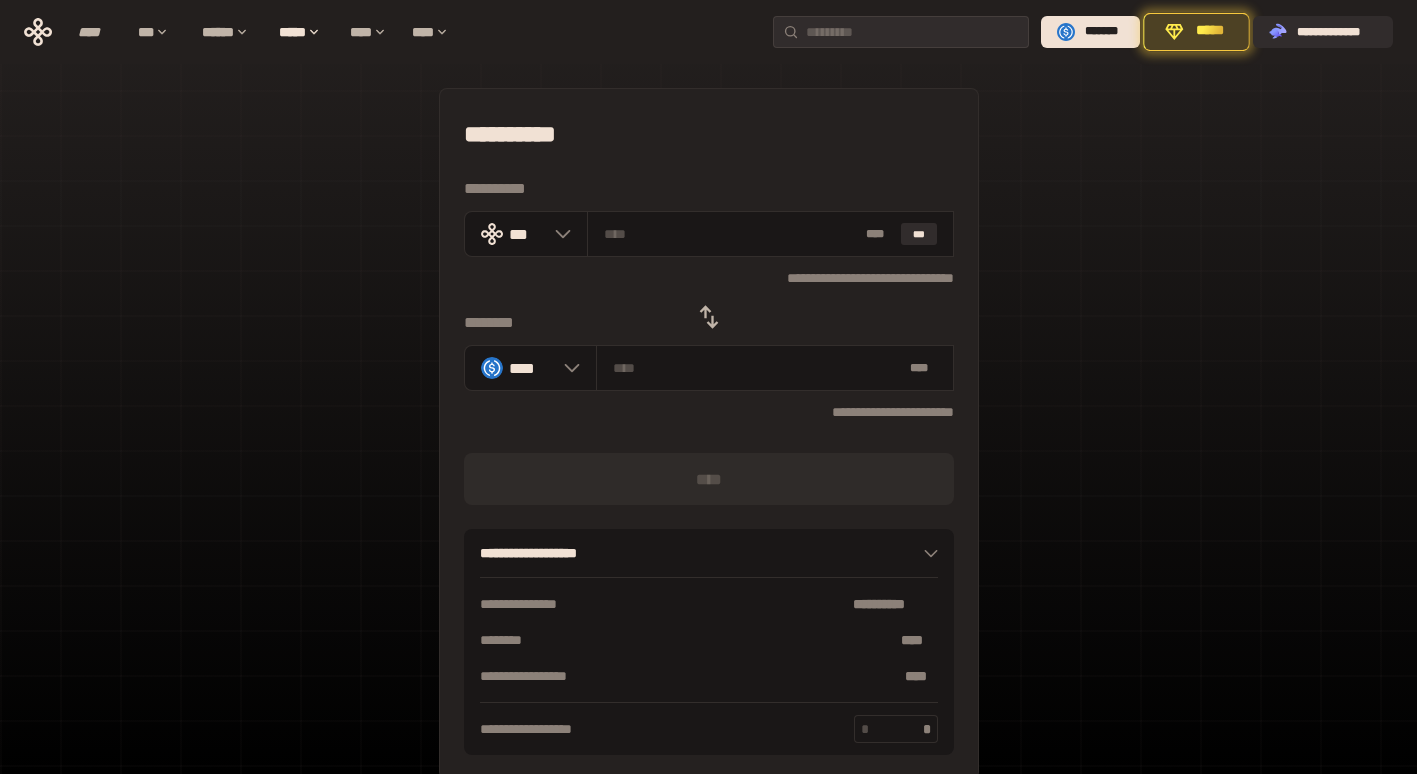 click 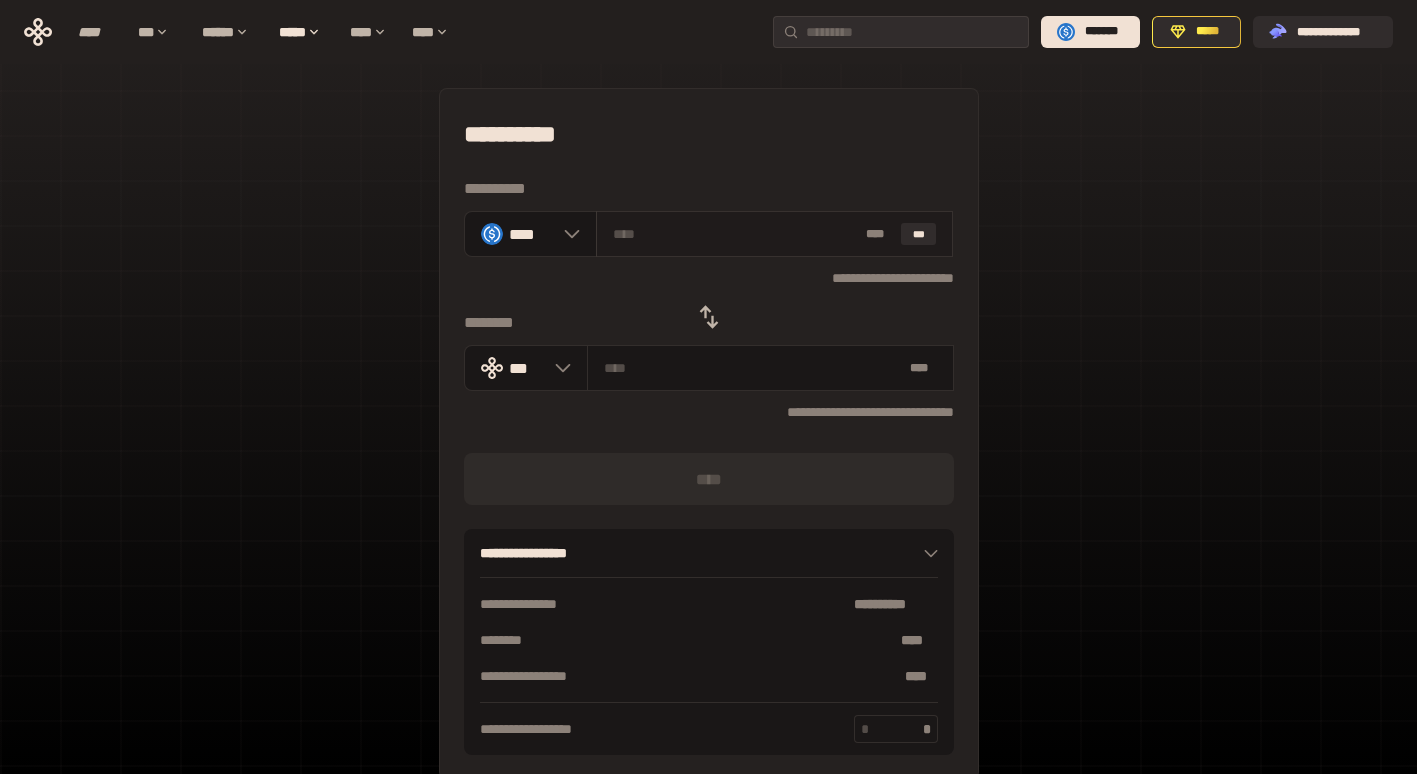 click on "* ** ***" at bounding box center (775, 234) 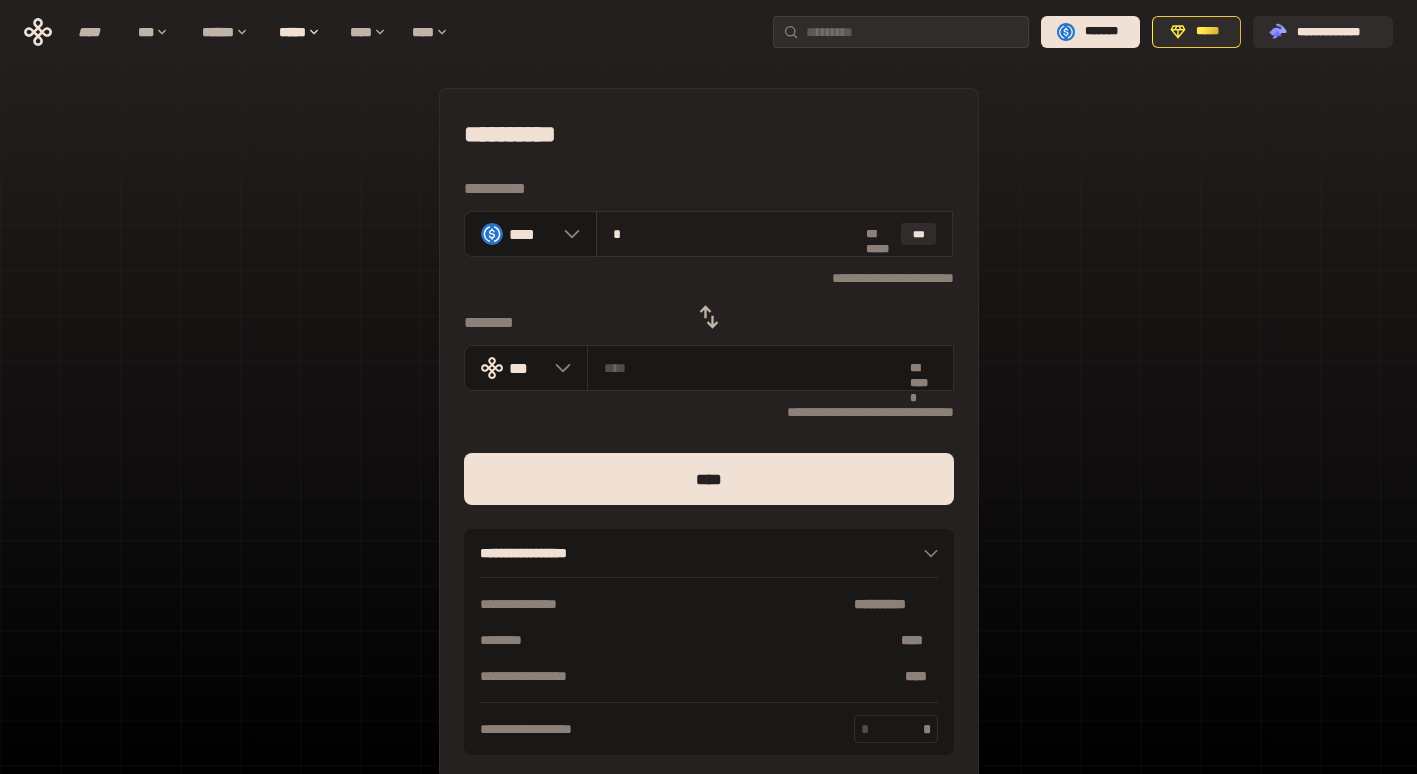 type on "**********" 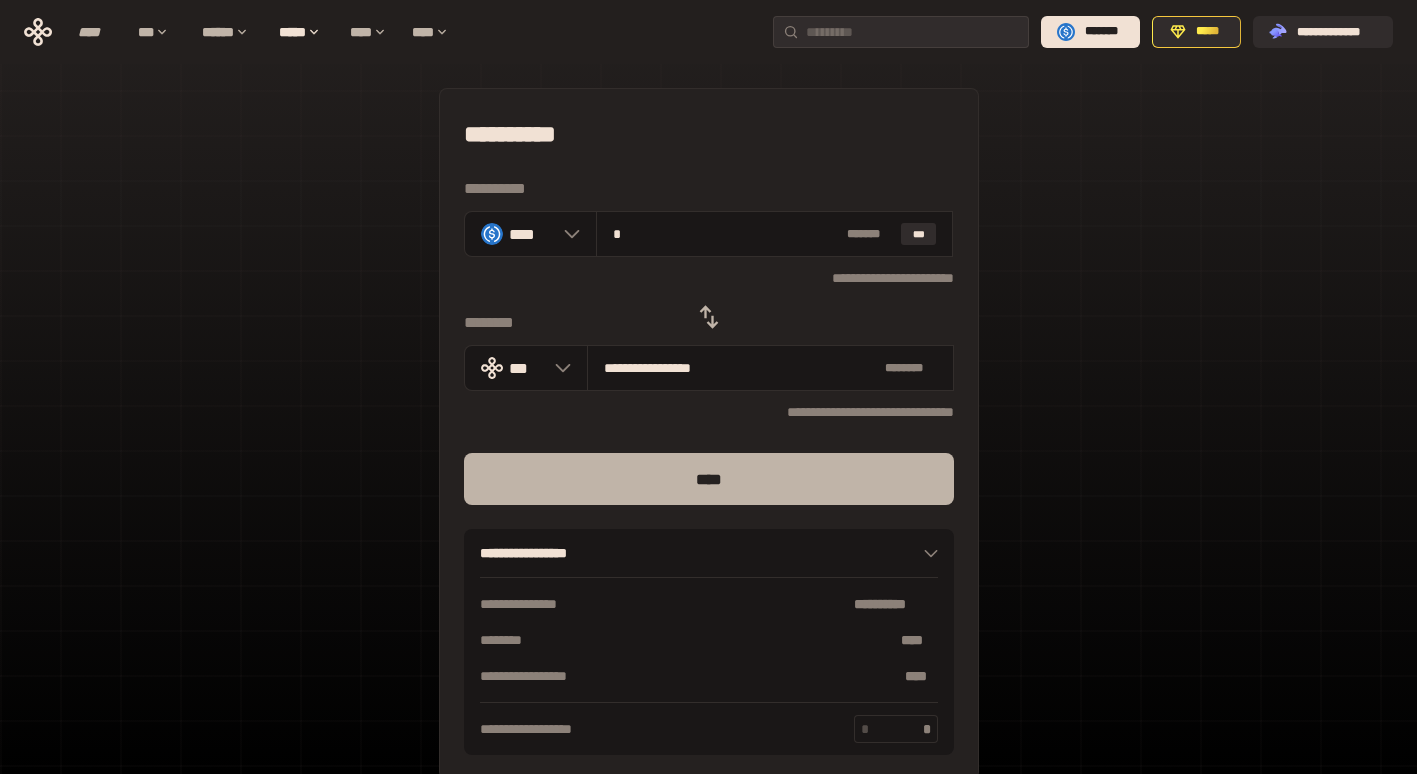 type on "*" 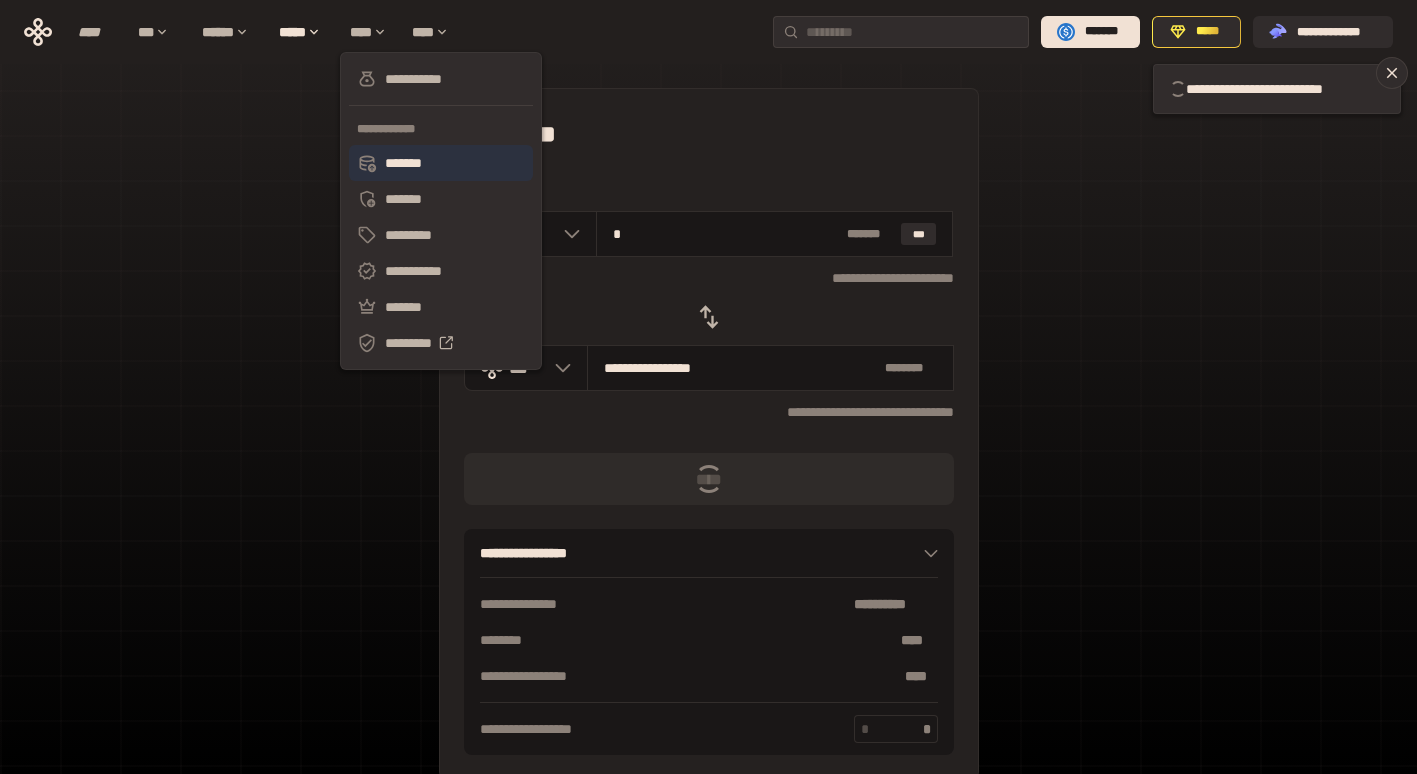 click on "*******" at bounding box center (441, 163) 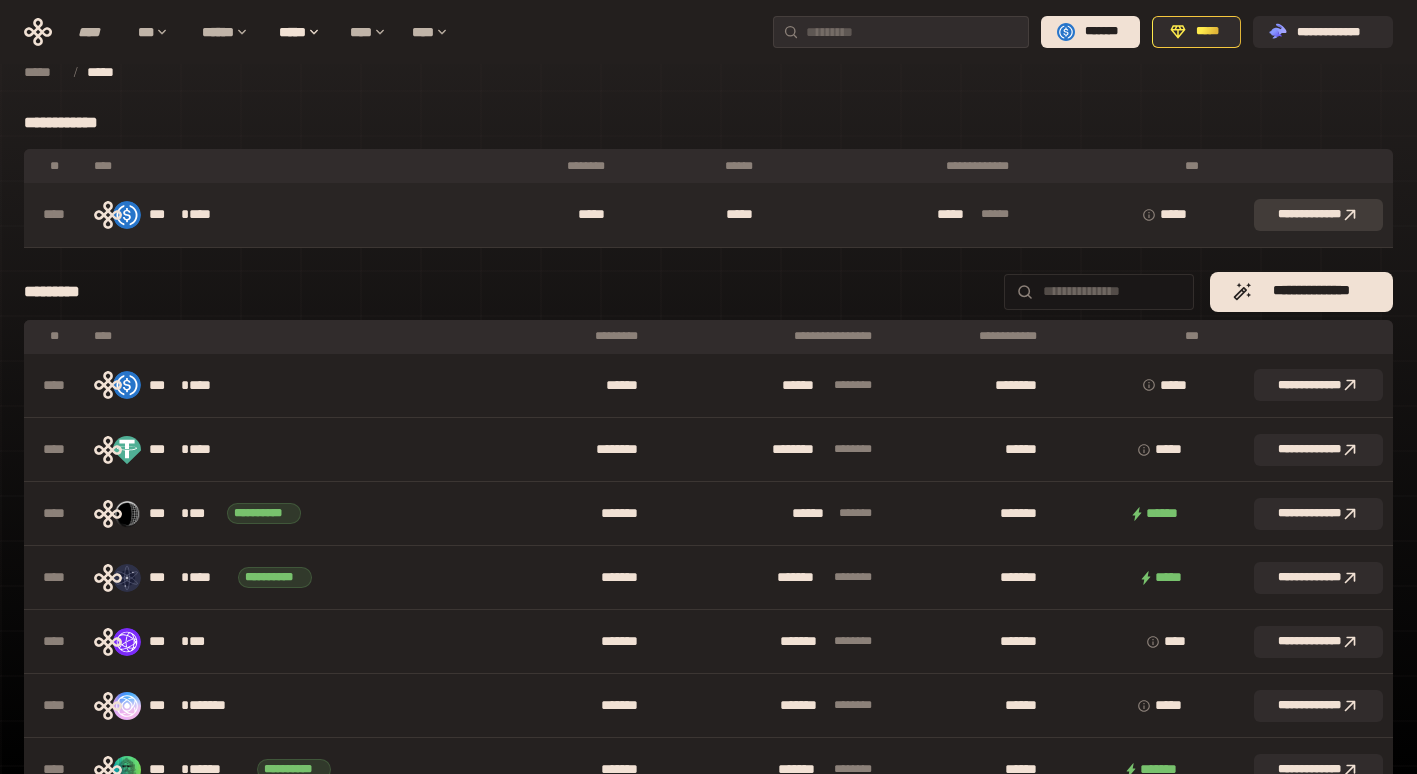 click on "**********" at bounding box center (1318, 215) 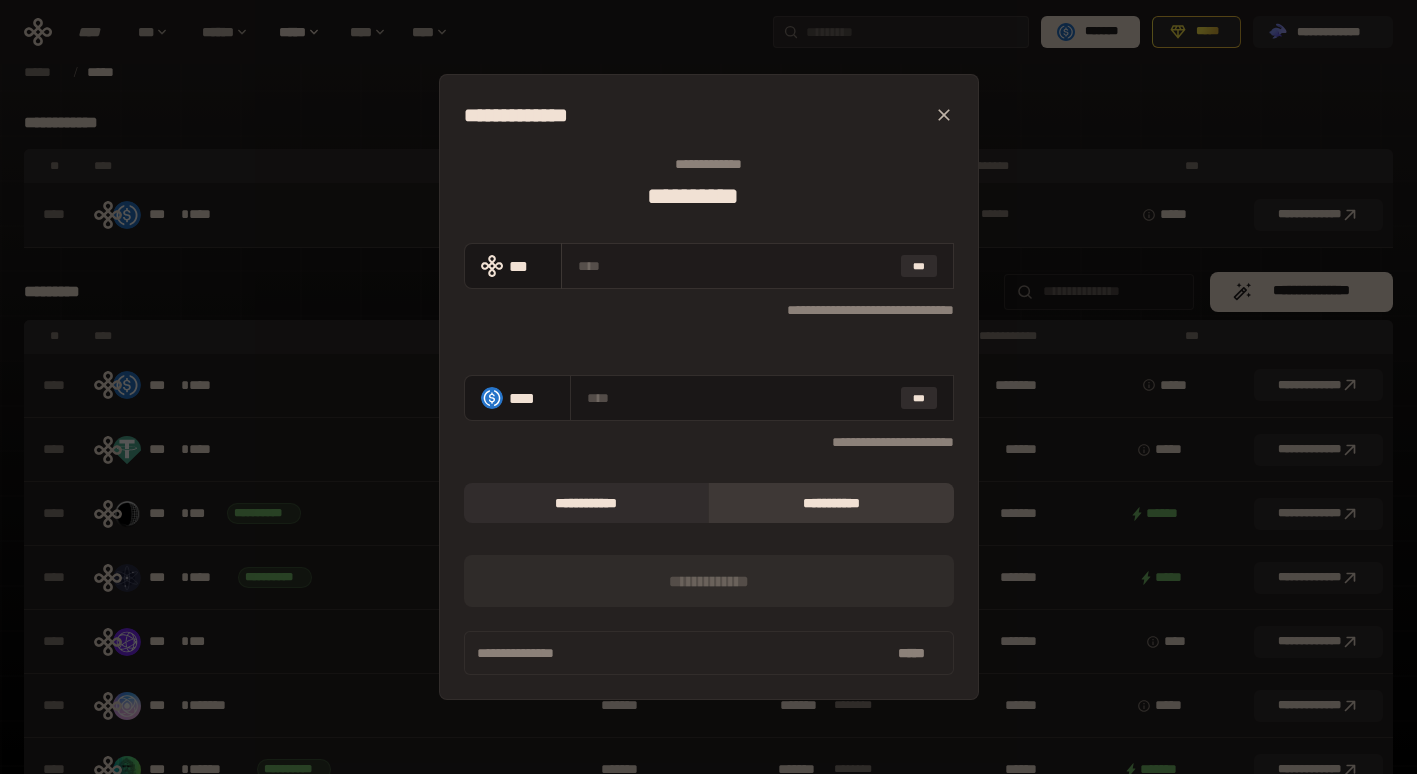 click at bounding box center (735, 266) 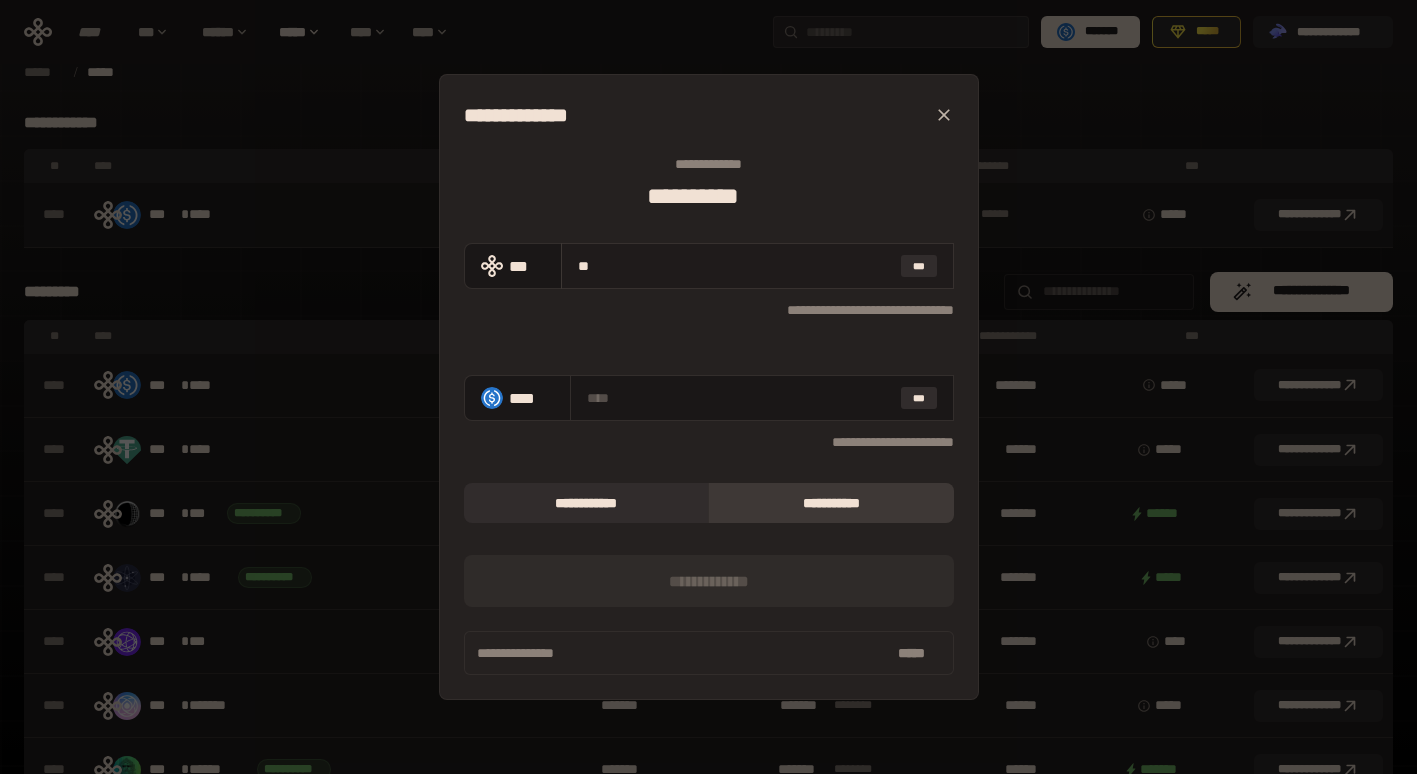 type on "***" 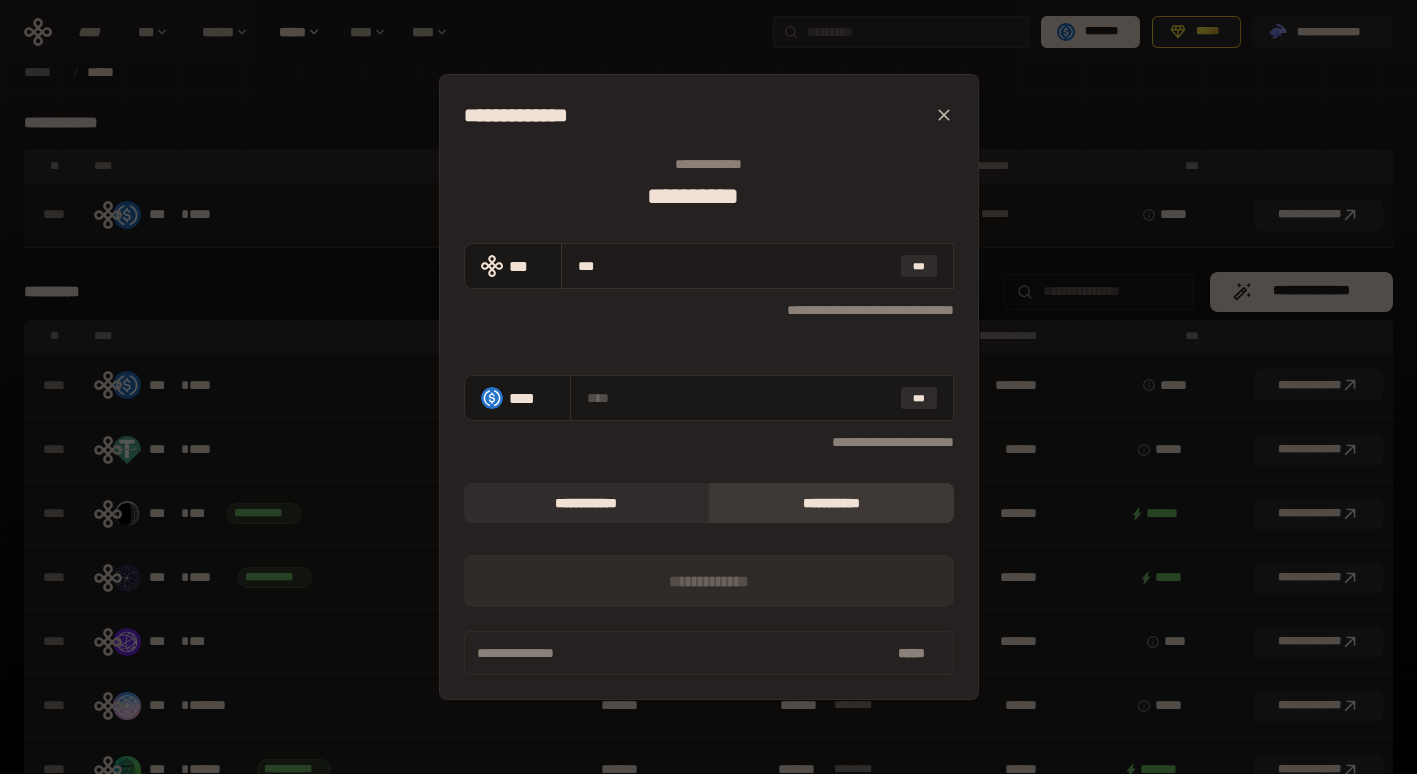 type on "**********" 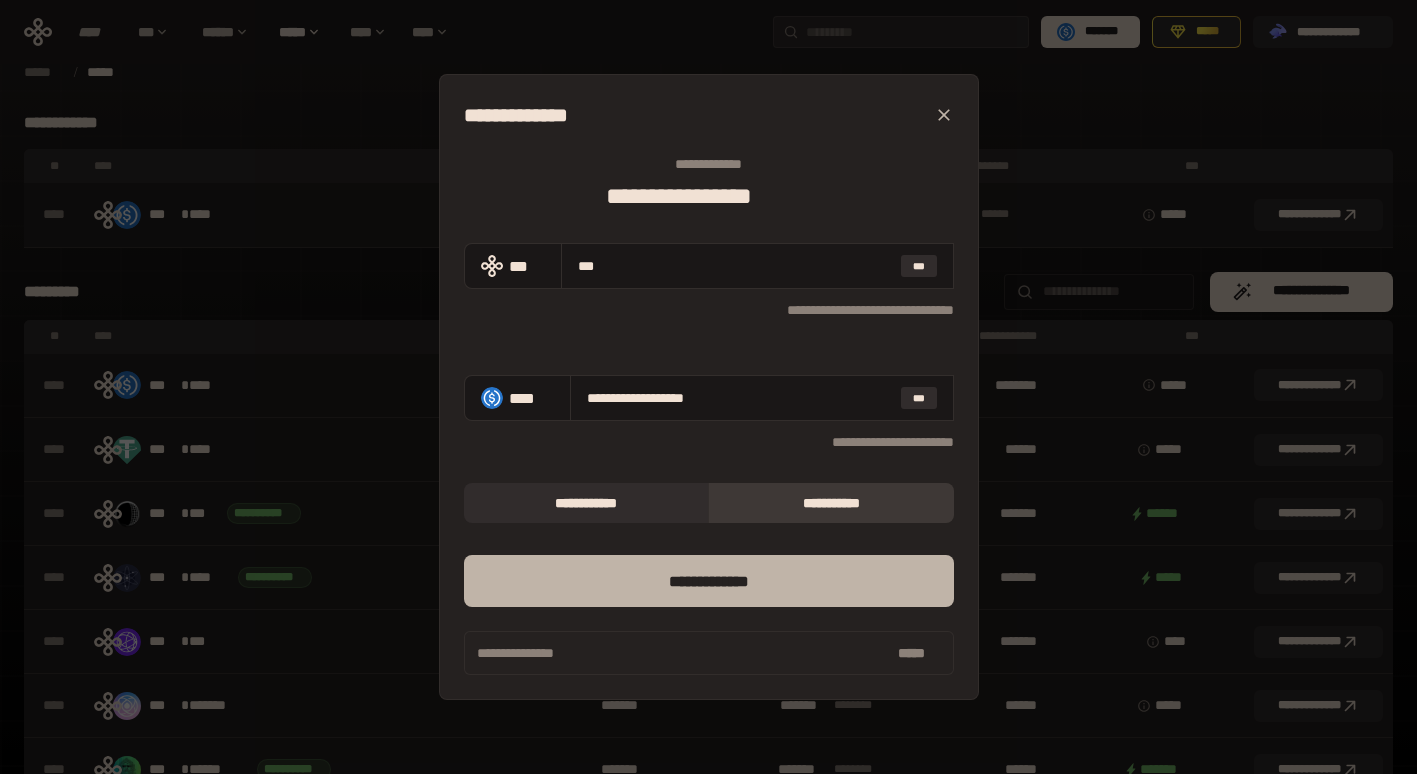 click on "*** *********" at bounding box center (709, 581) 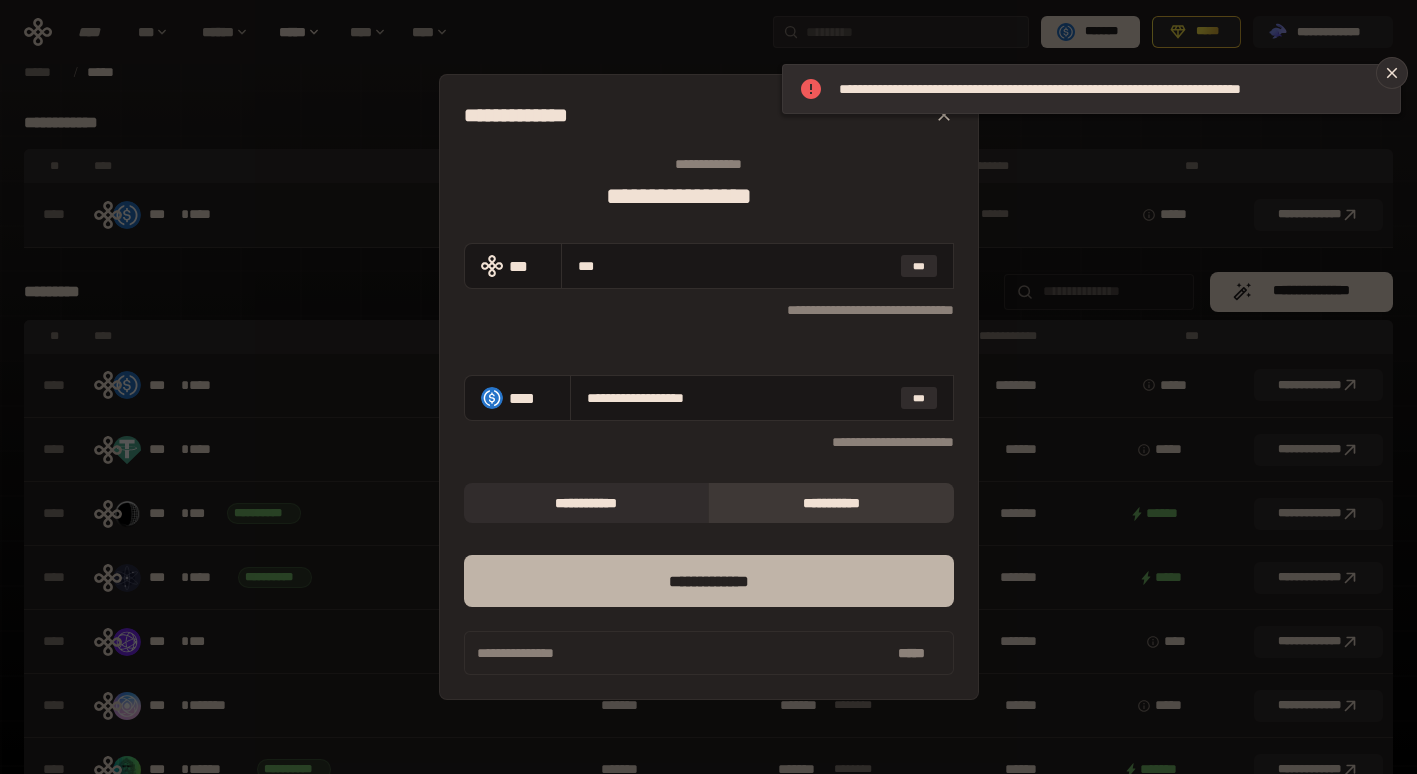 click on "*** *********" at bounding box center [709, 581] 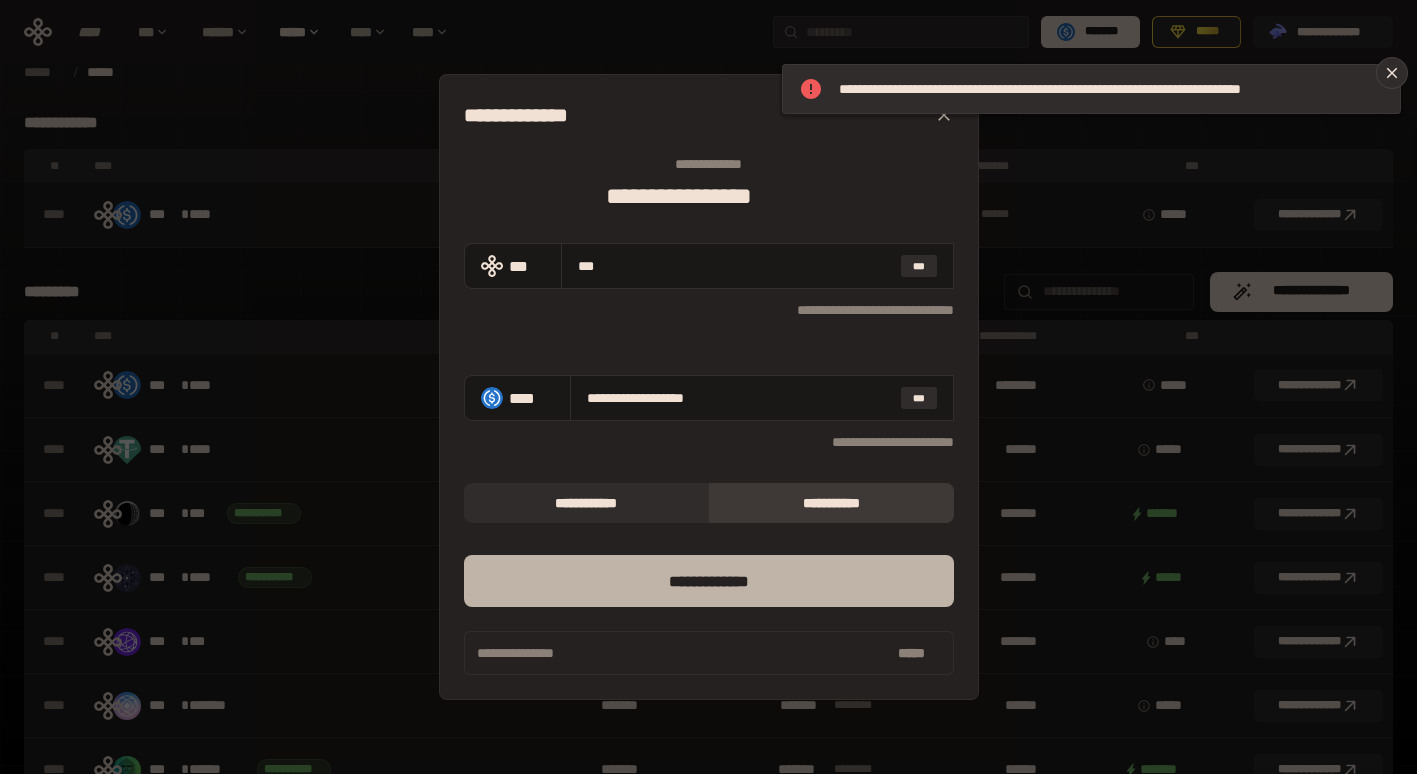 click on "*** *********" at bounding box center [709, 581] 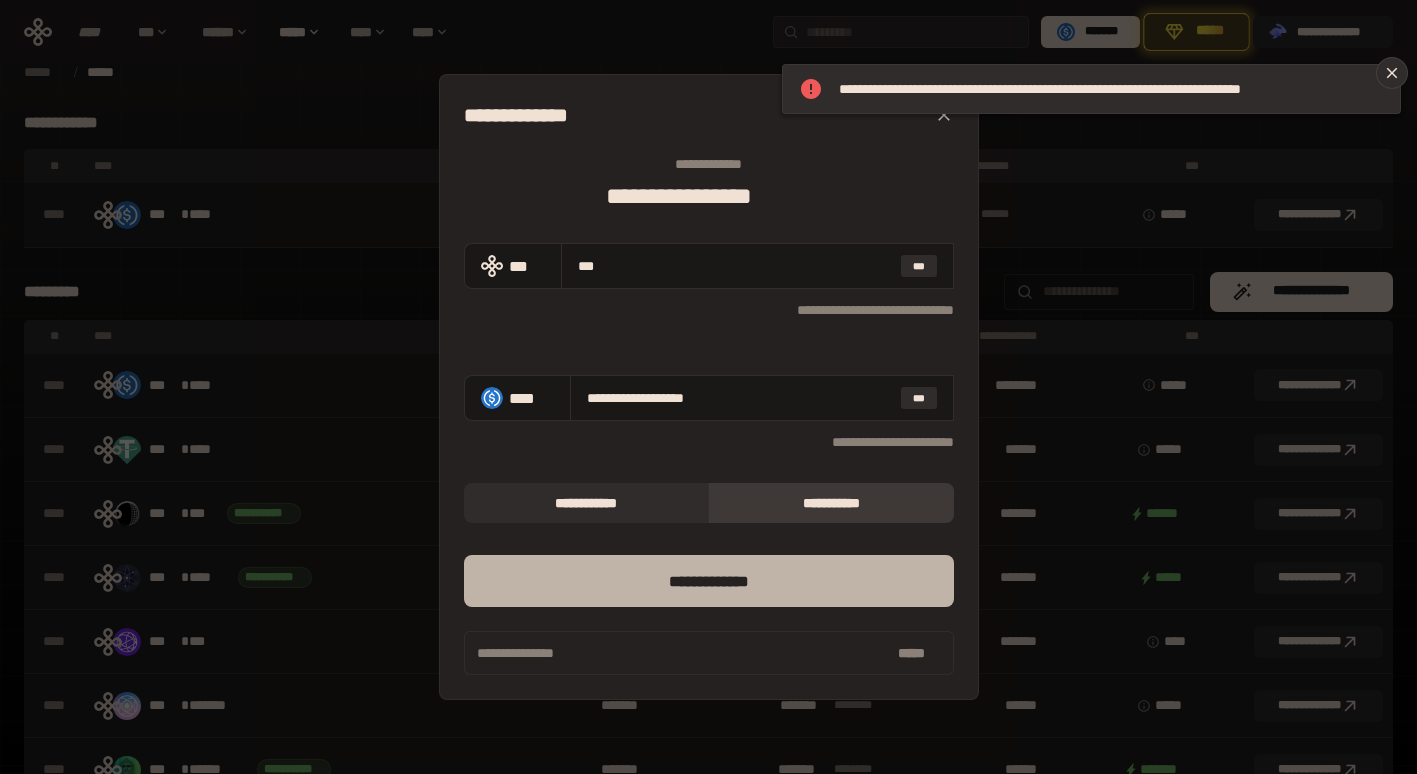 click on "*** *********" at bounding box center (709, 581) 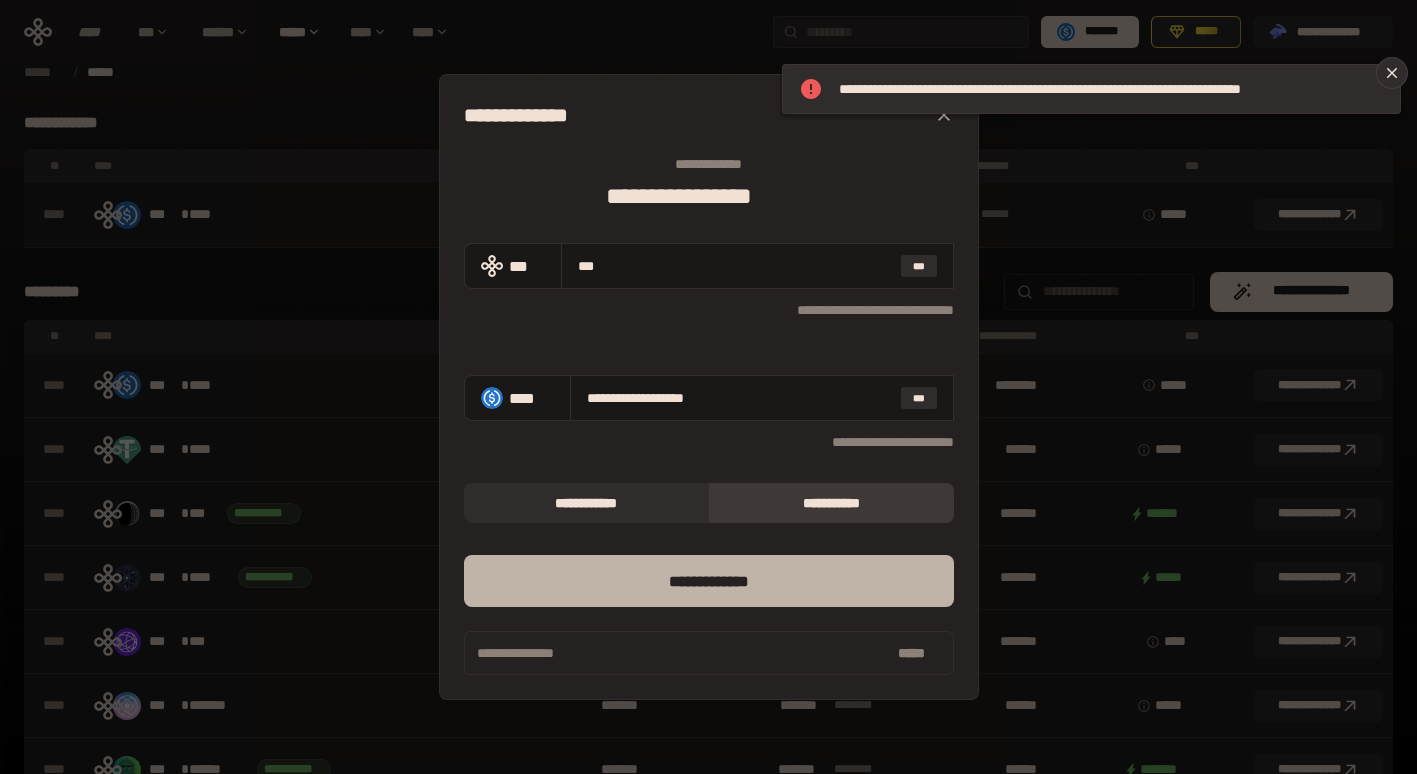 click on "*** *********" at bounding box center (709, 581) 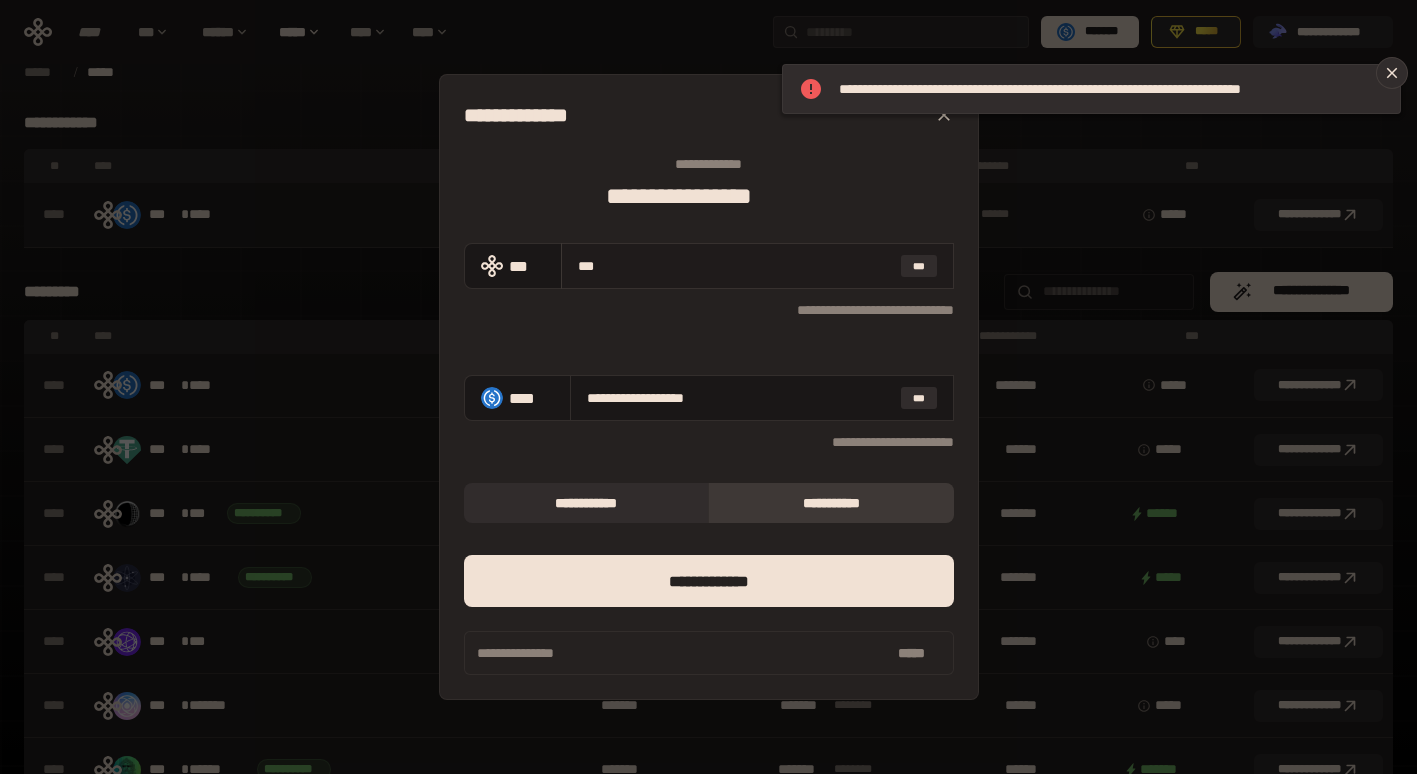 drag, startPoint x: 671, startPoint y: 252, endPoint x: 617, endPoint y: 264, distance: 55.31727 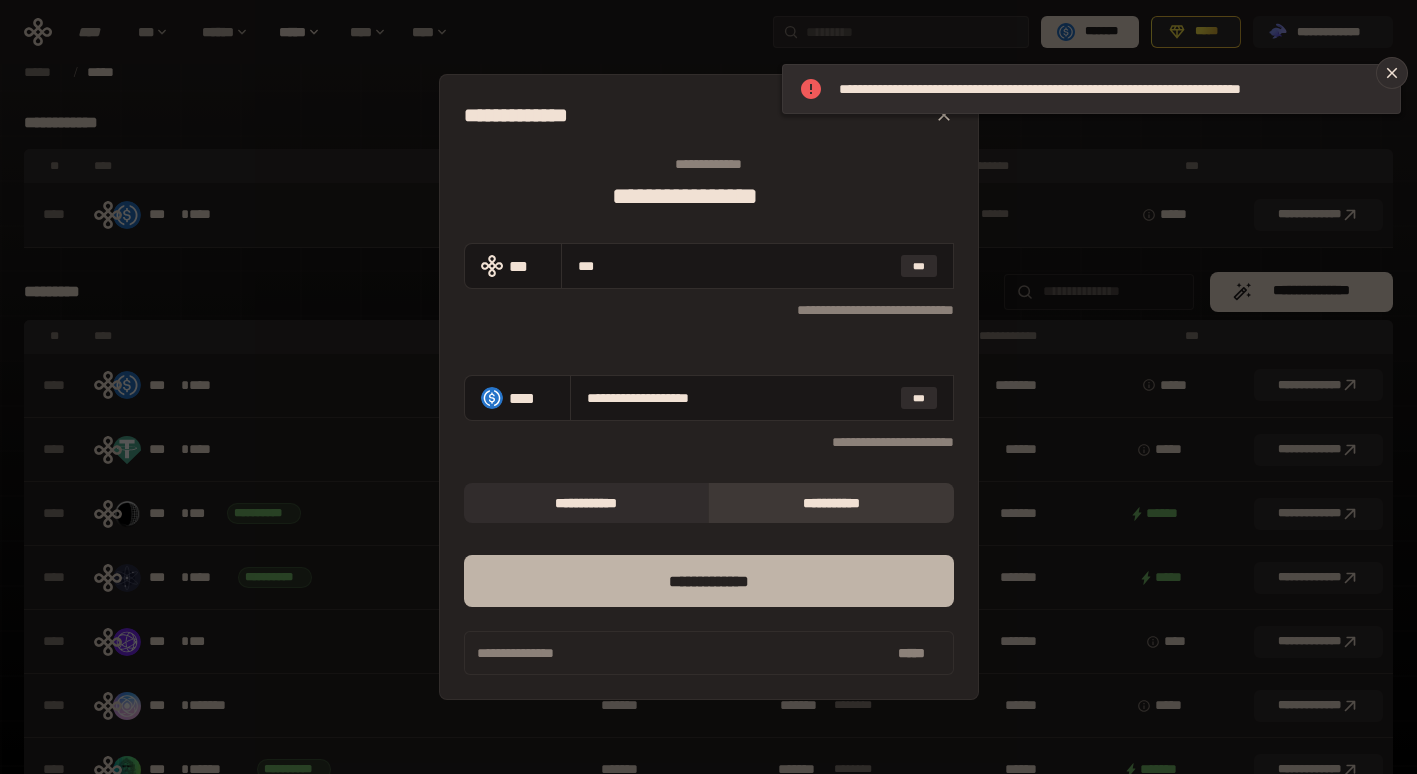 type on "***" 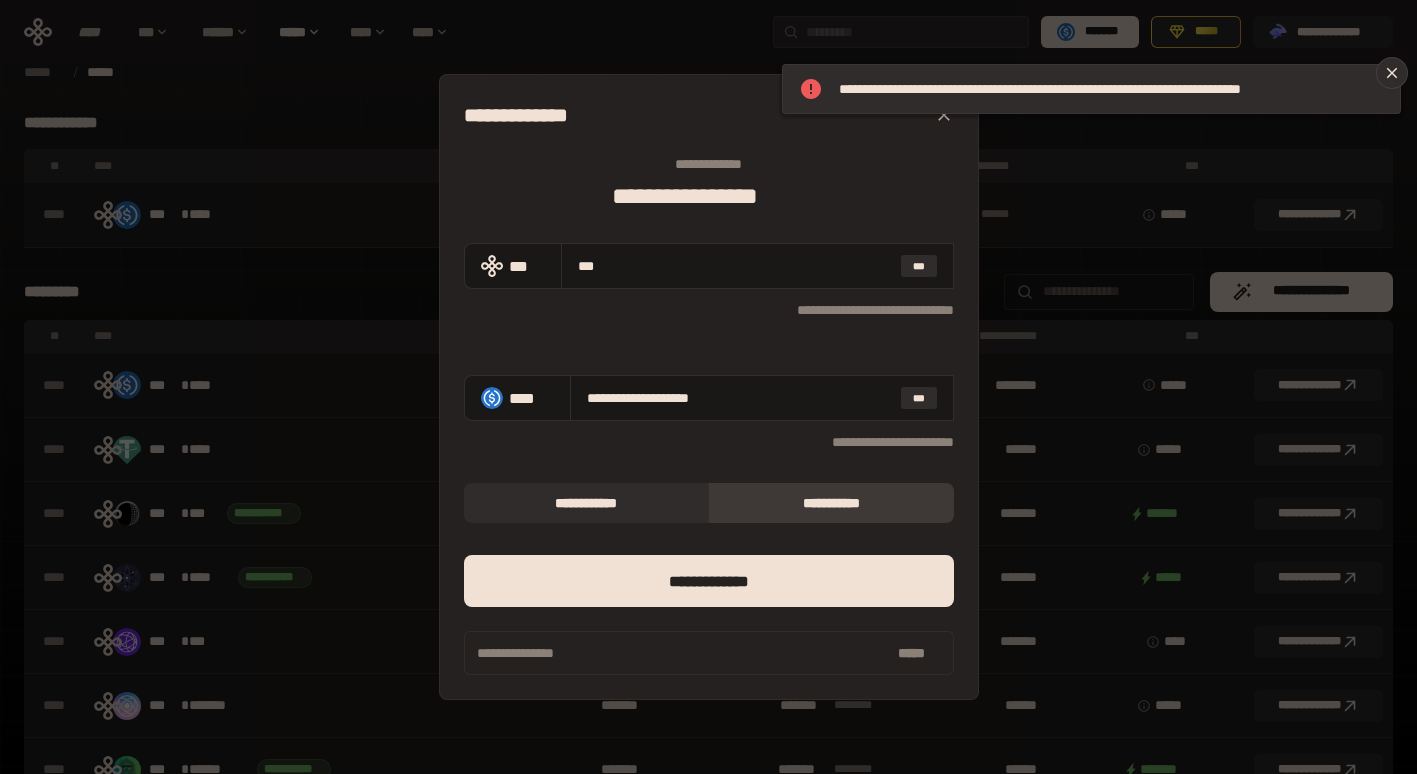 click on "**********" at bounding box center (709, 164) 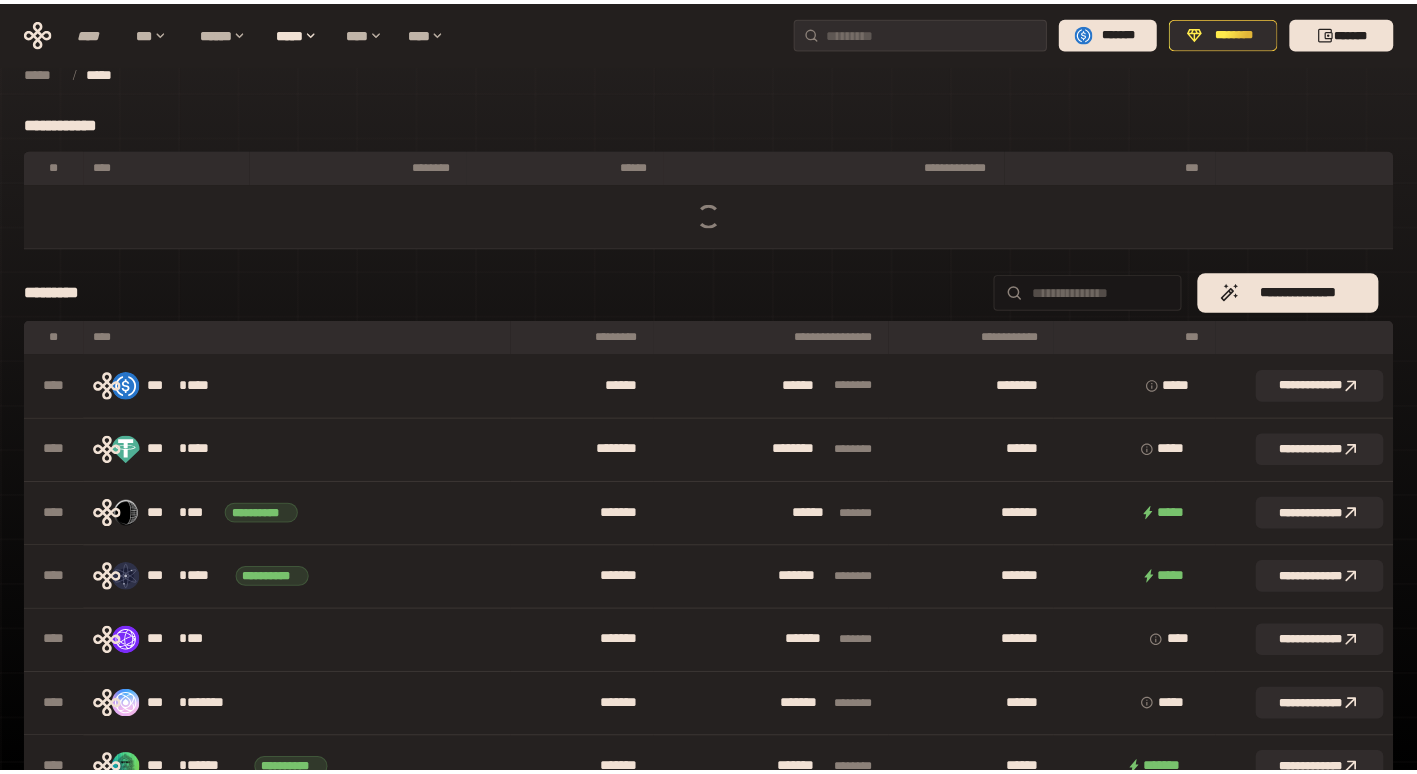 scroll, scrollTop: 0, scrollLeft: 0, axis: both 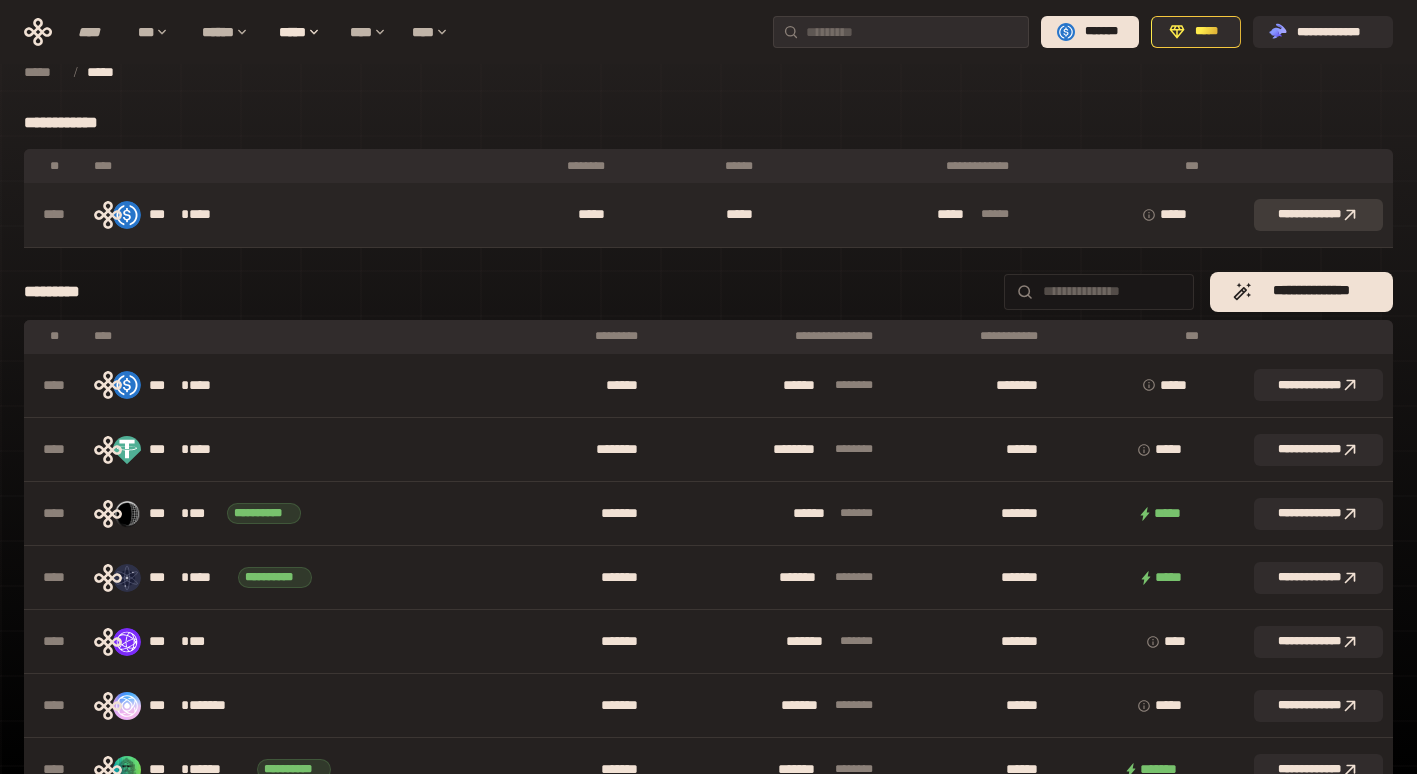 click on "**********" at bounding box center (1318, 215) 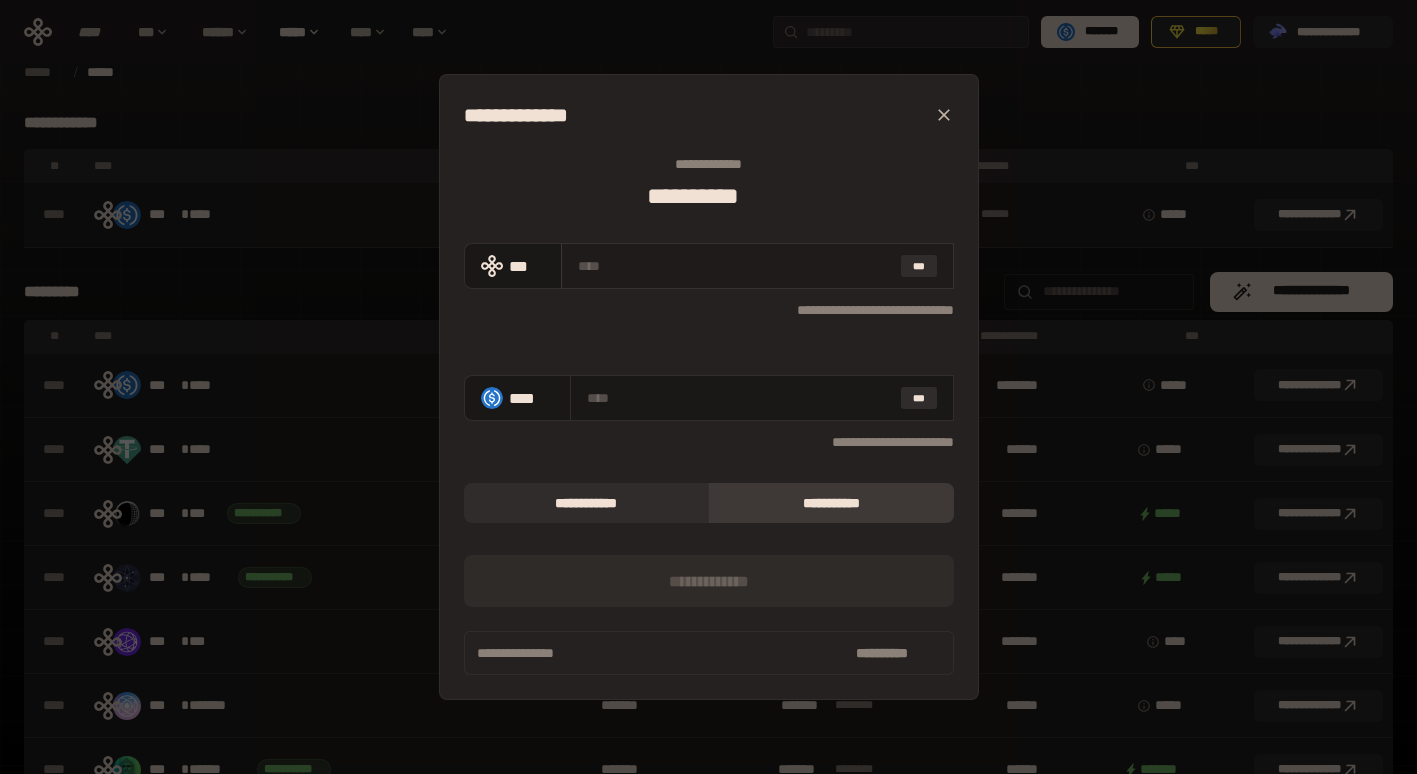 click on "***" at bounding box center (757, 266) 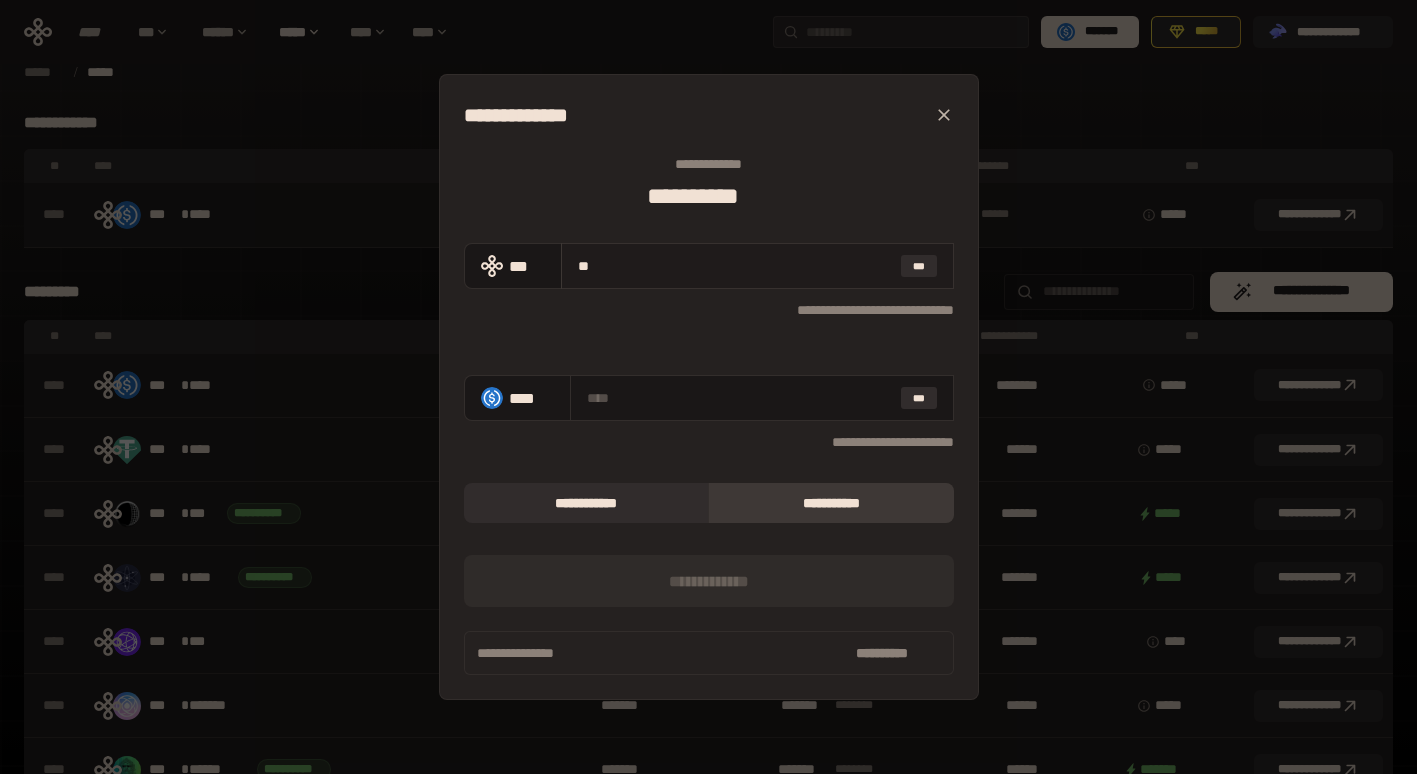 type on "***" 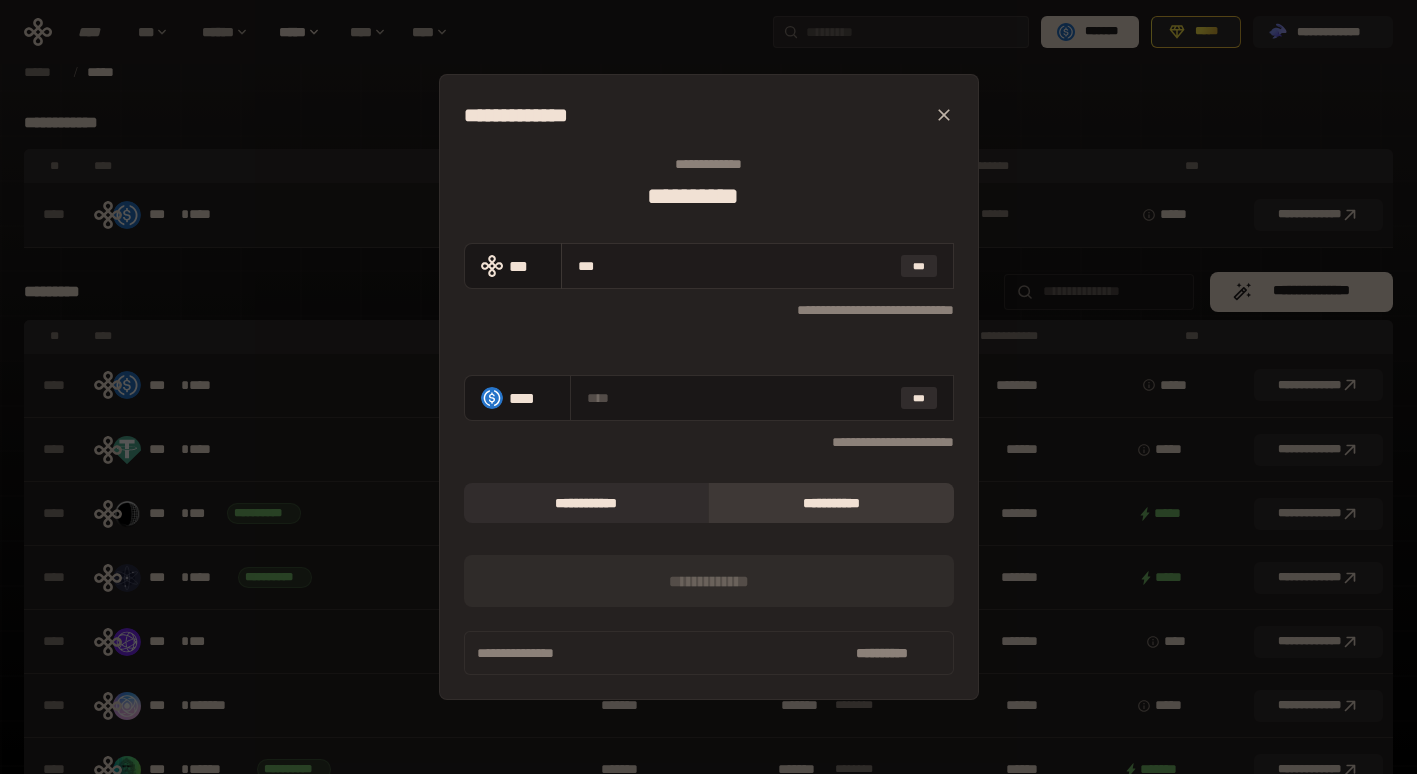 type on "**********" 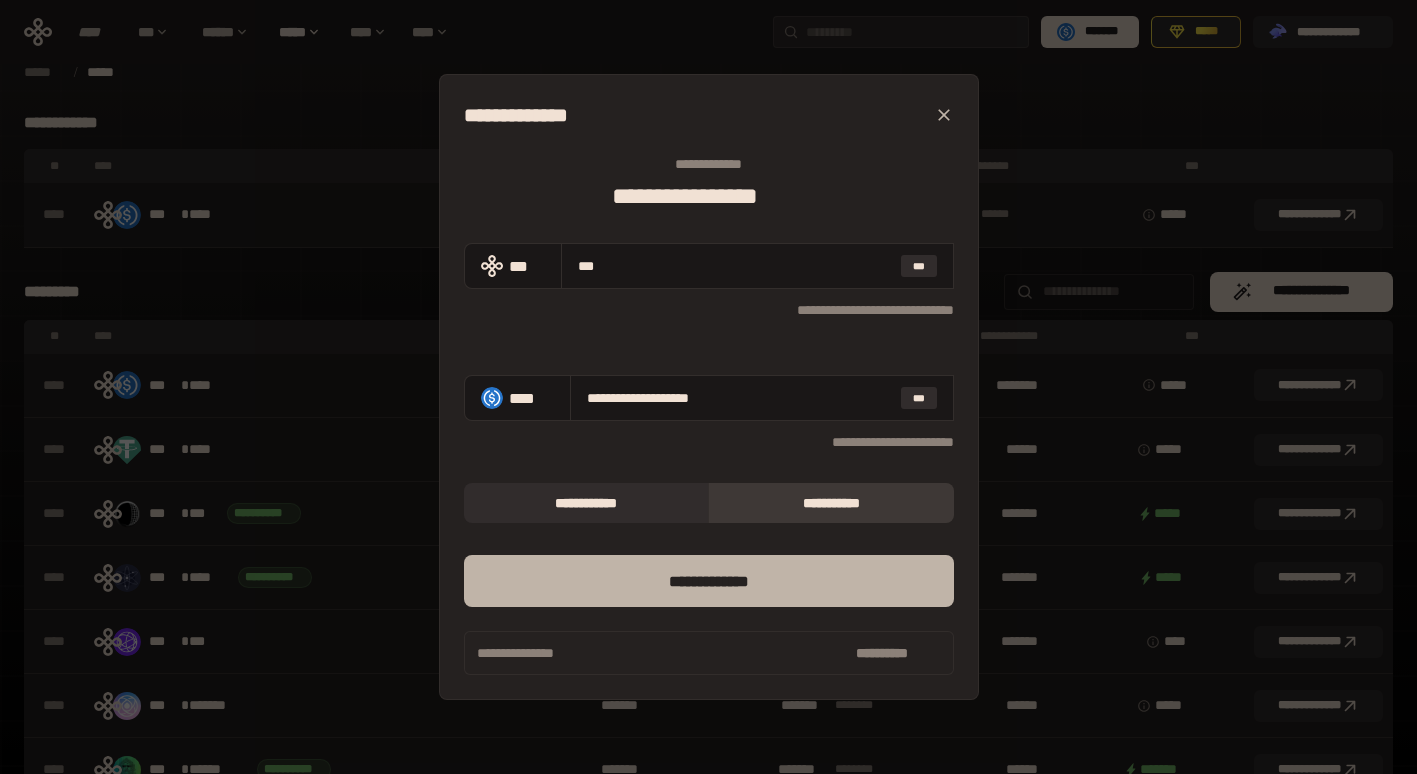 type on "***" 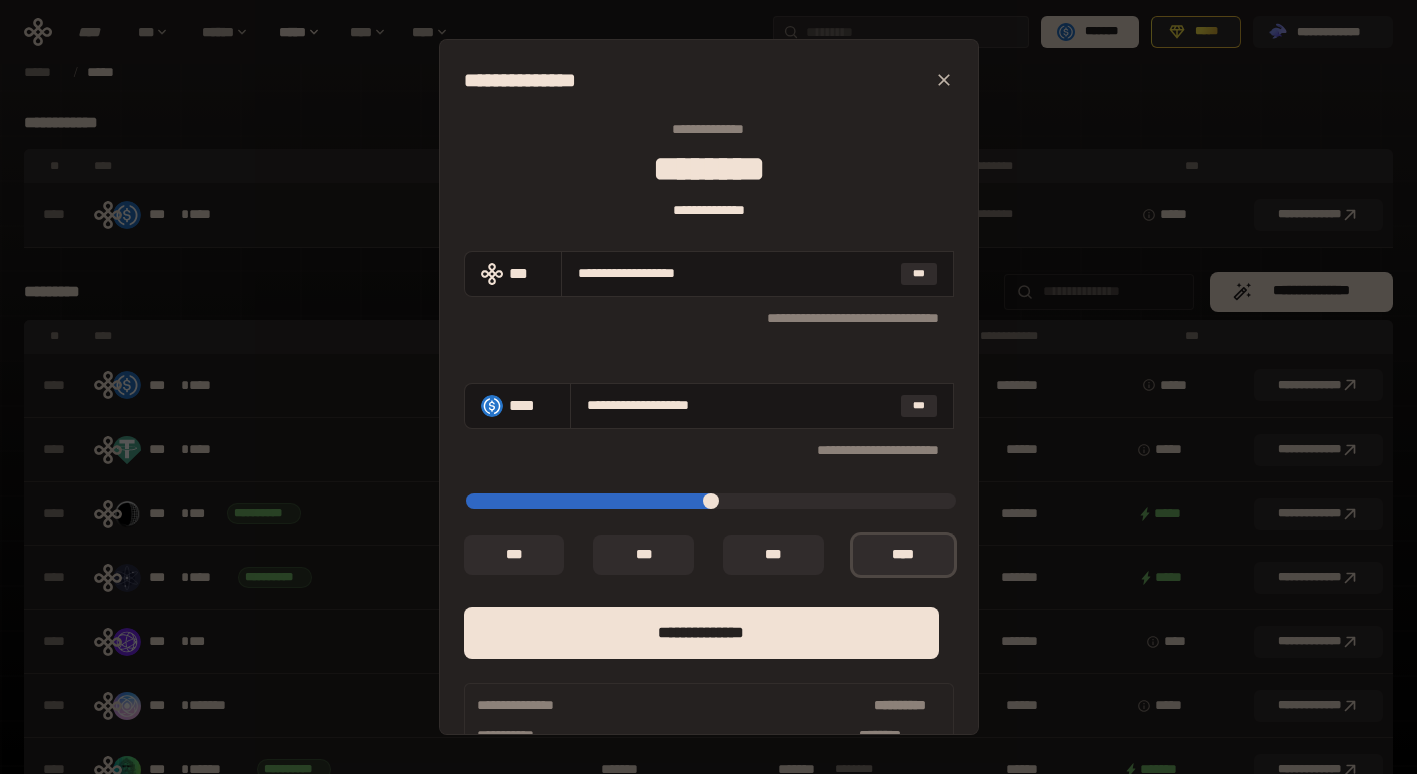 click 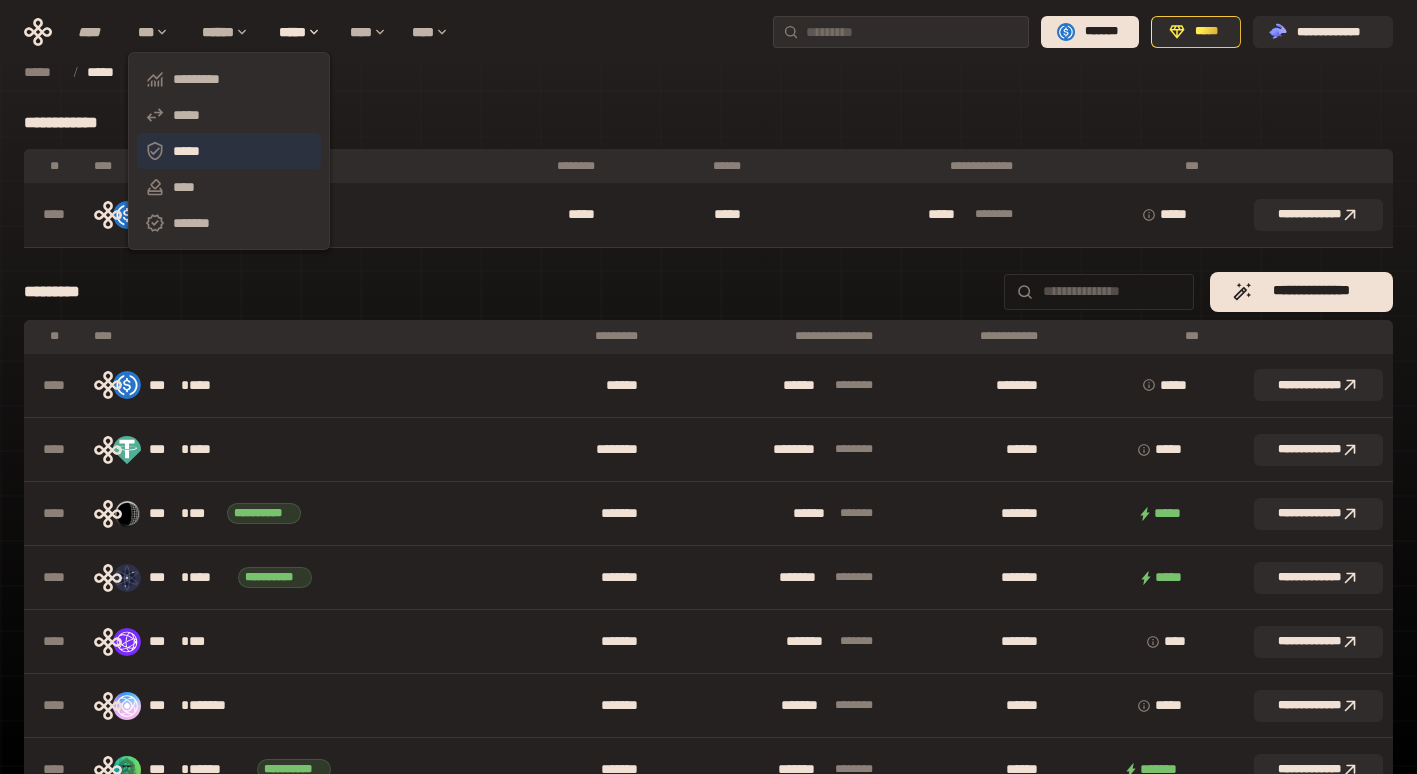 click on "*****" at bounding box center (229, 151) 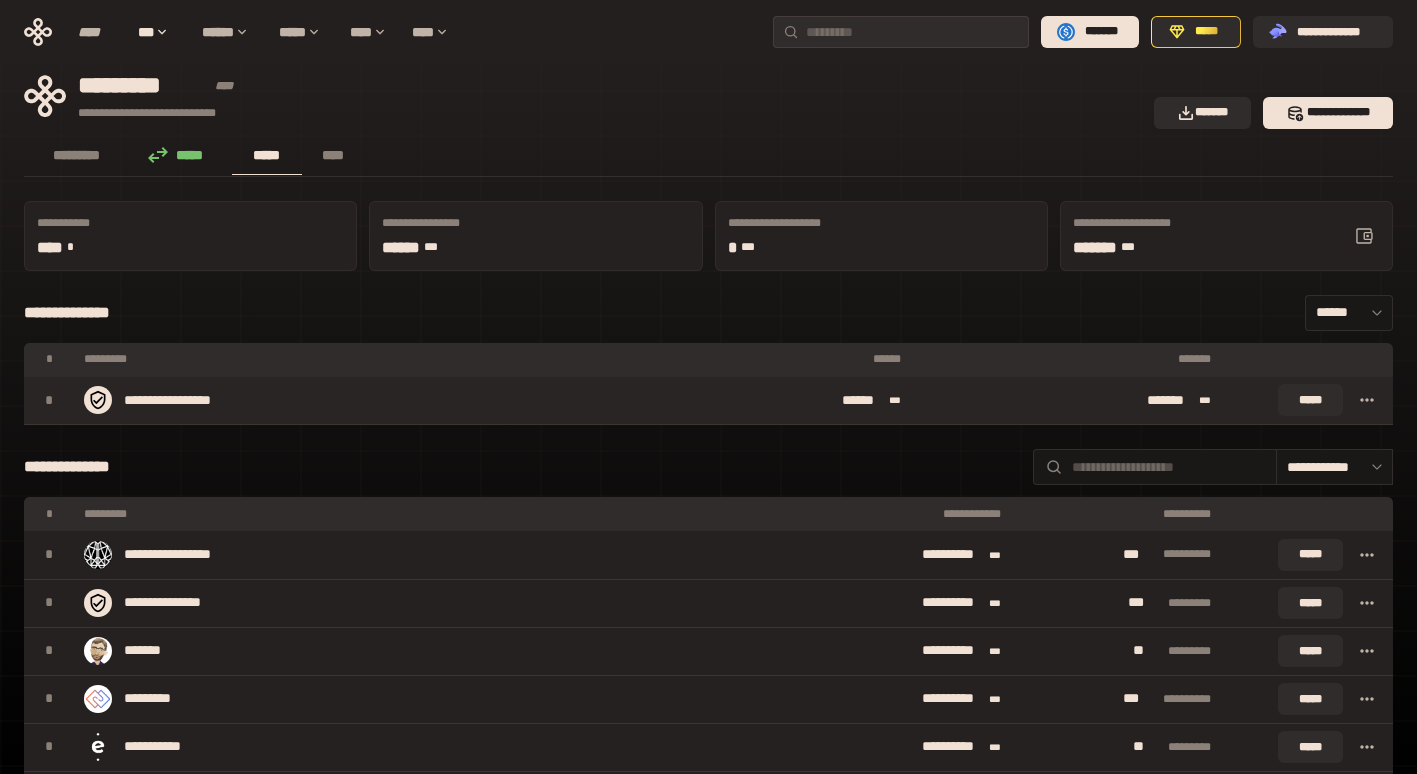 click on "*****" at bounding box center [1309, 400] 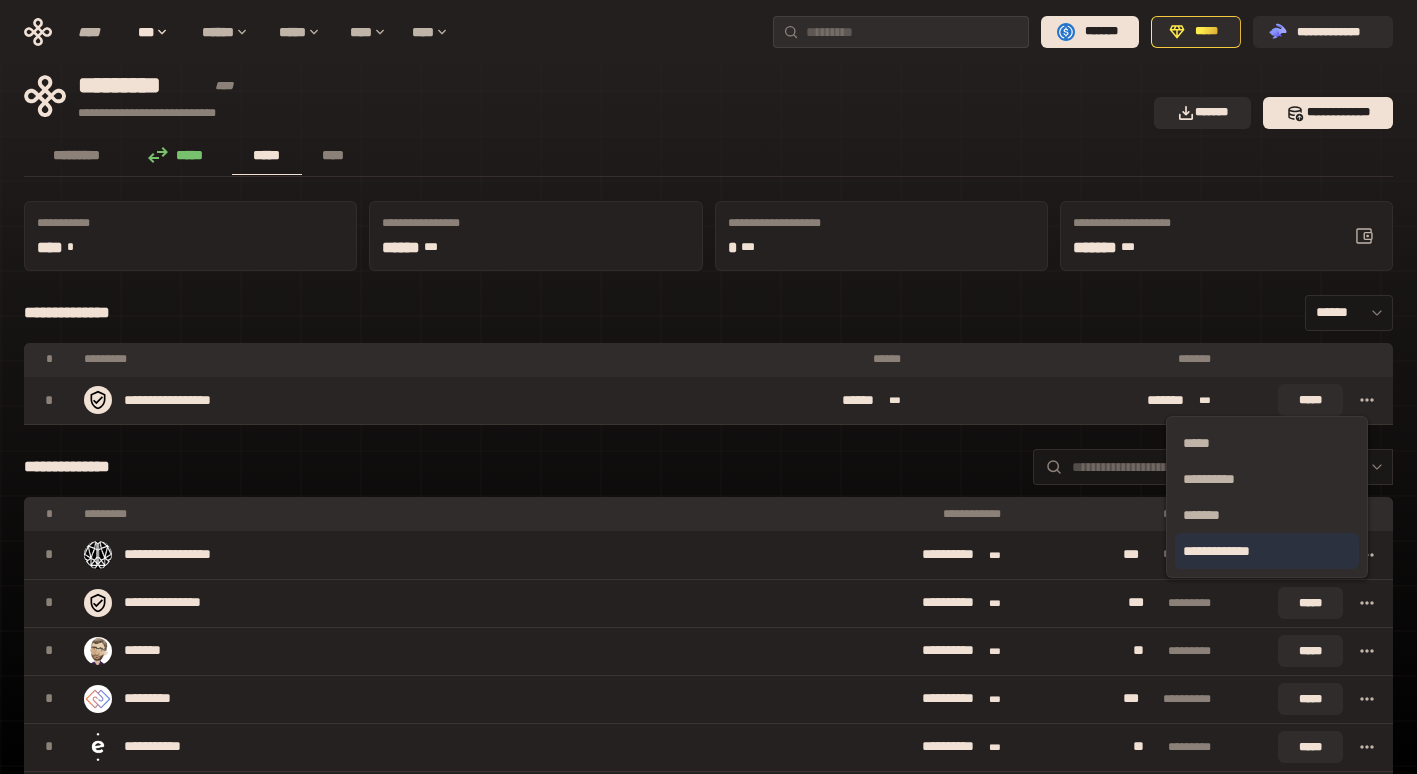 click on "**********" at bounding box center (1267, 551) 